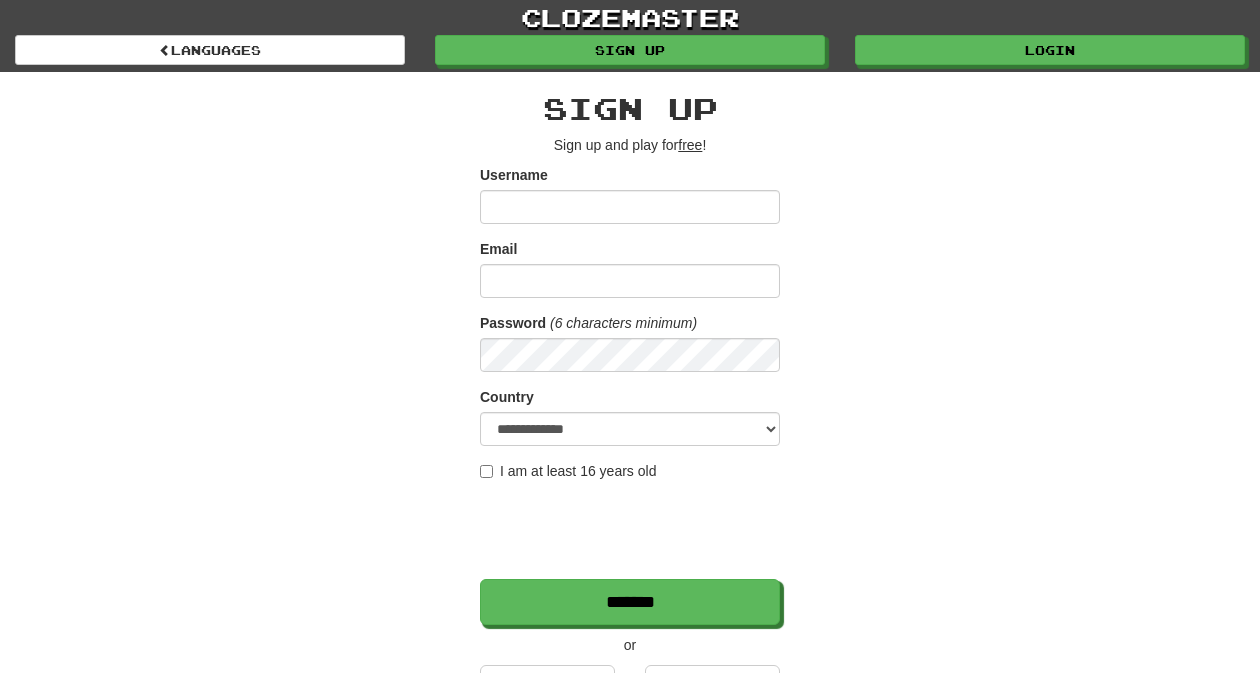 scroll, scrollTop: 0, scrollLeft: 0, axis: both 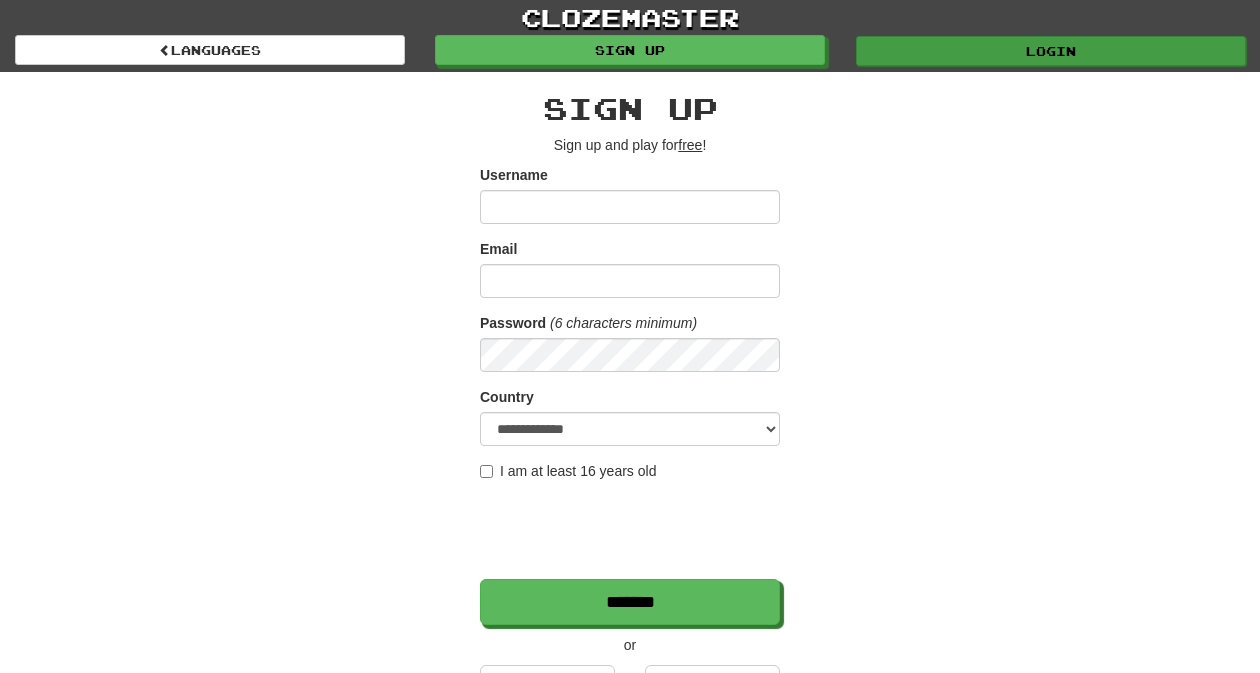type on "*********" 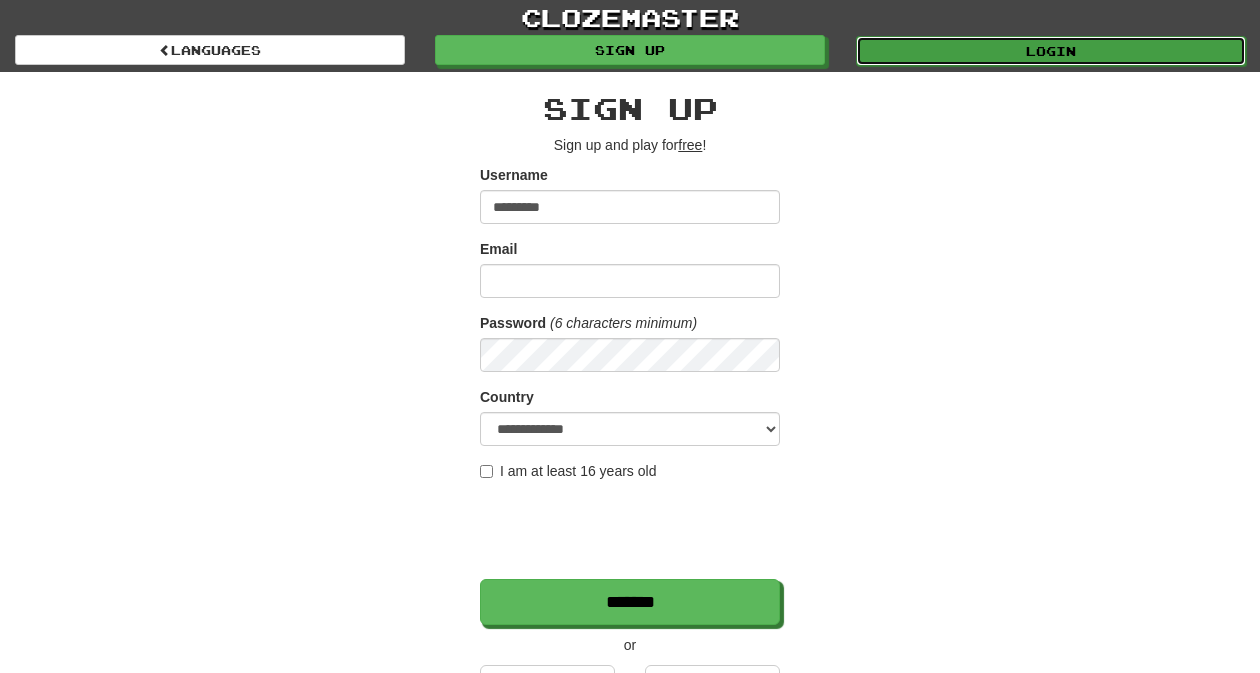 click on "Login" at bounding box center [1051, 51] 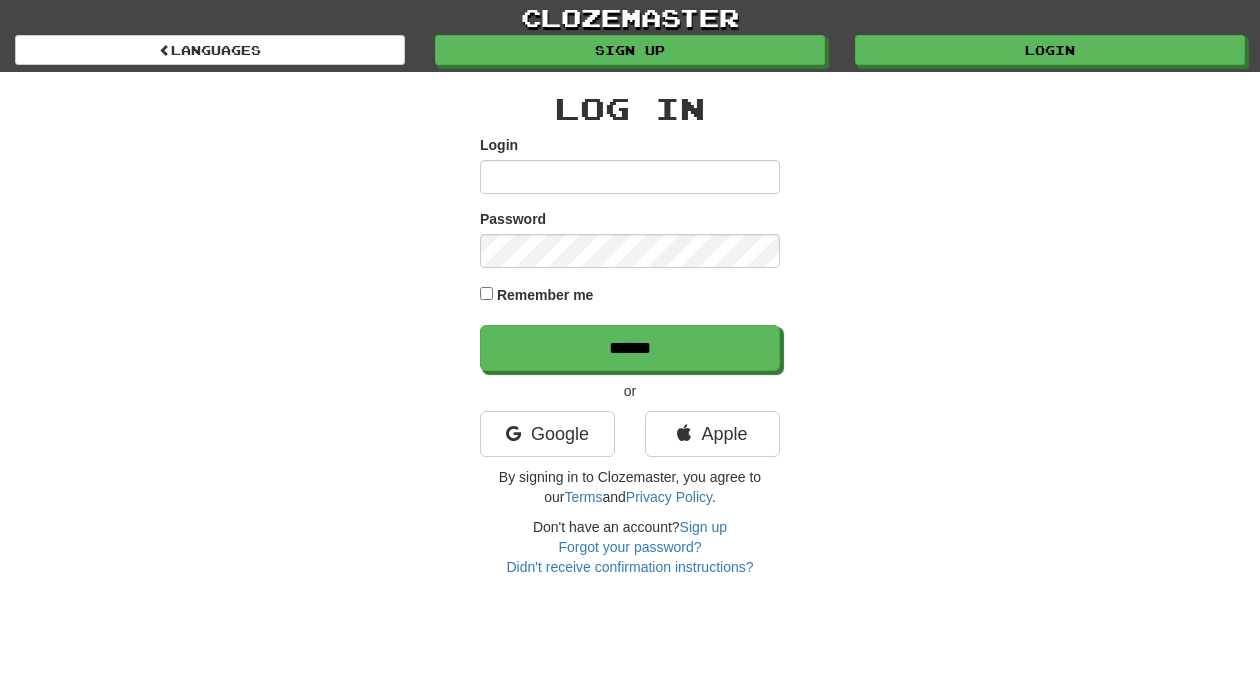 scroll, scrollTop: 0, scrollLeft: 0, axis: both 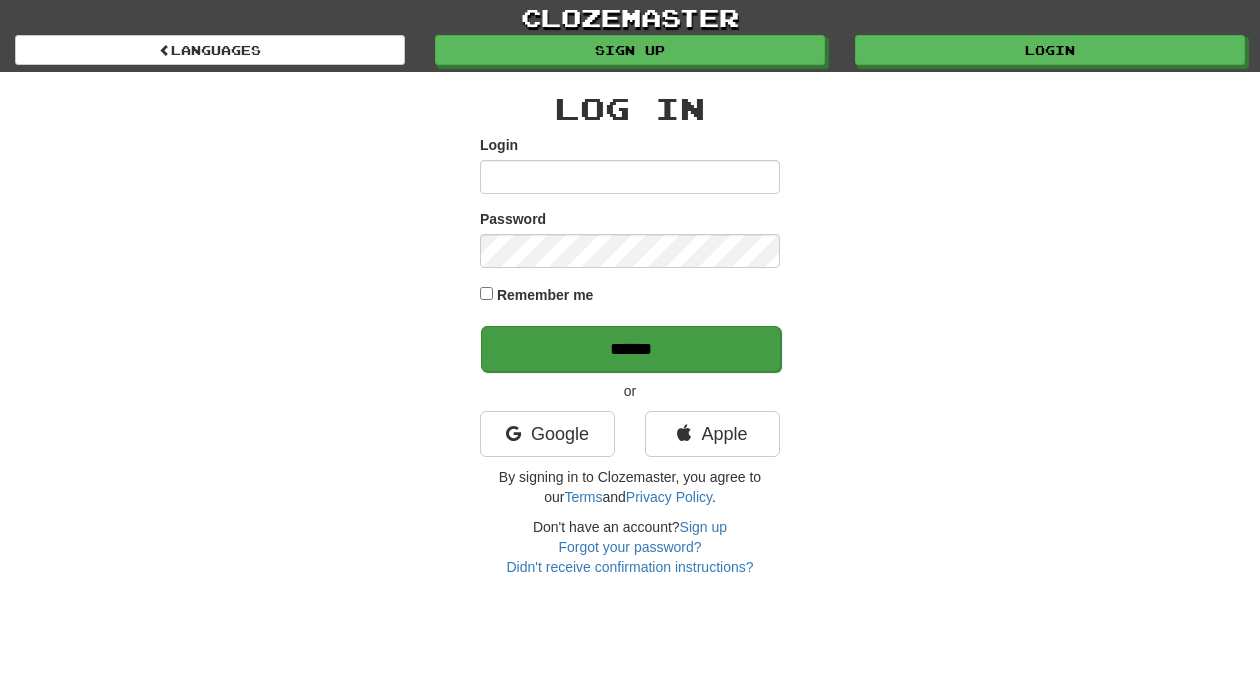 type on "*********" 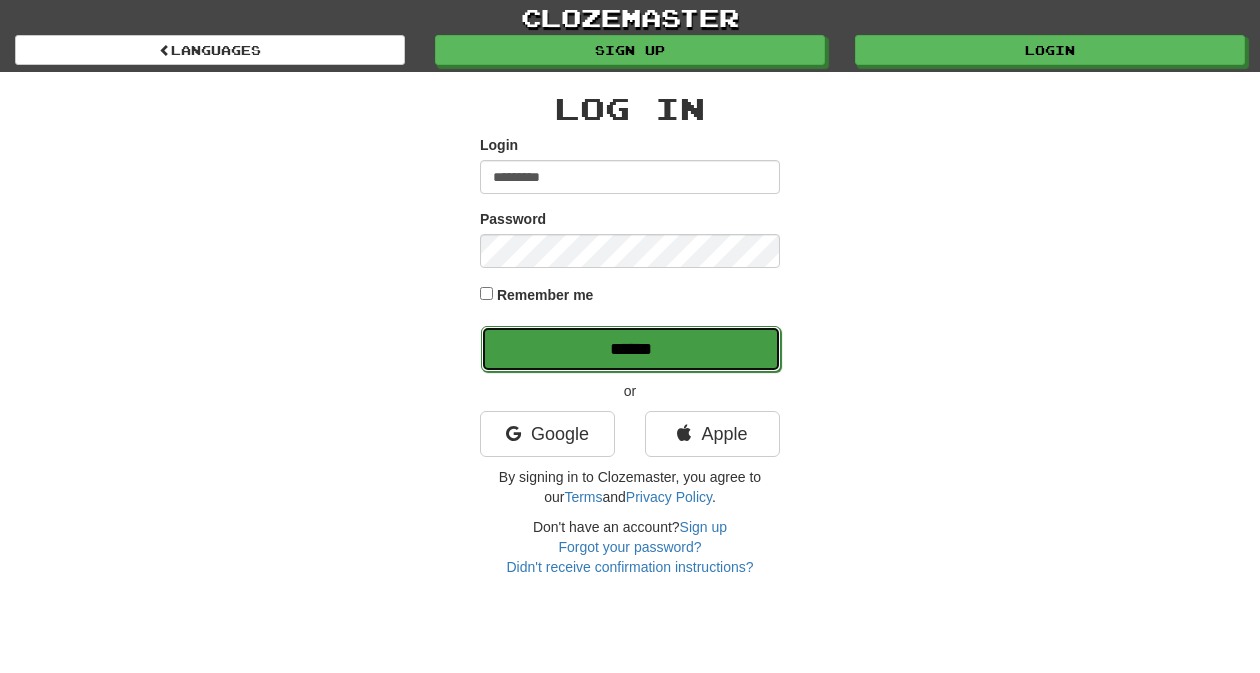 click on "******" at bounding box center [631, 349] 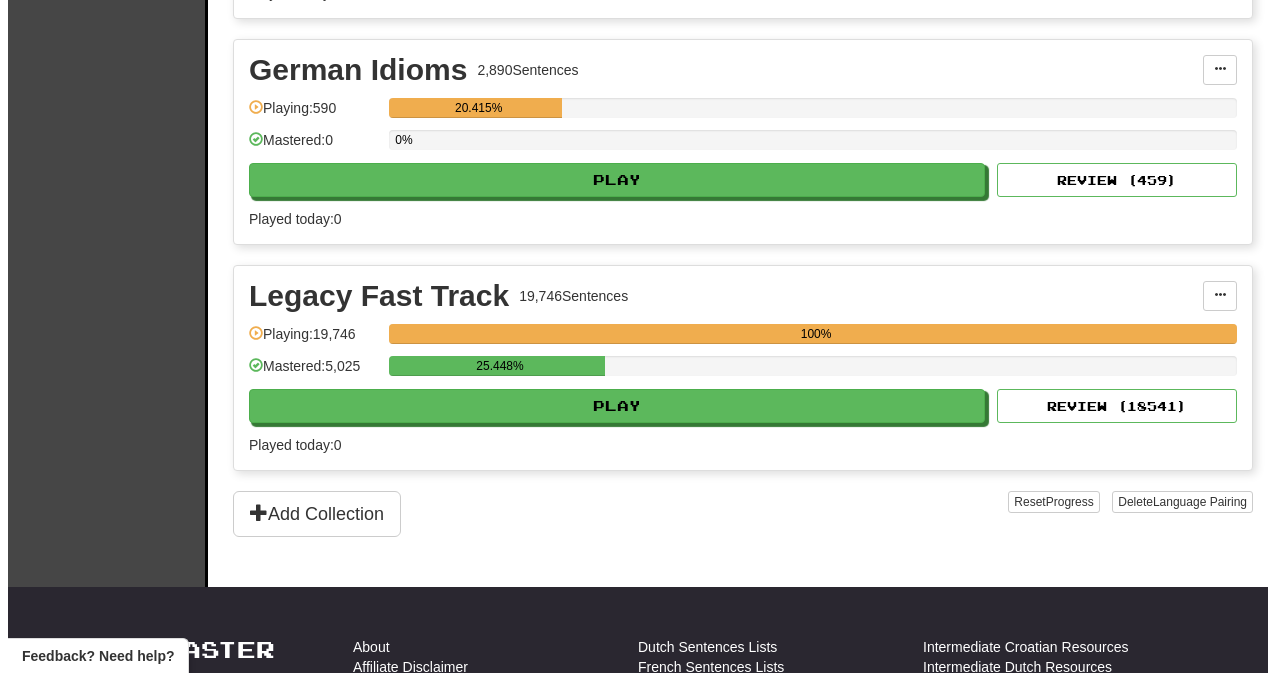 scroll, scrollTop: 666, scrollLeft: 0, axis: vertical 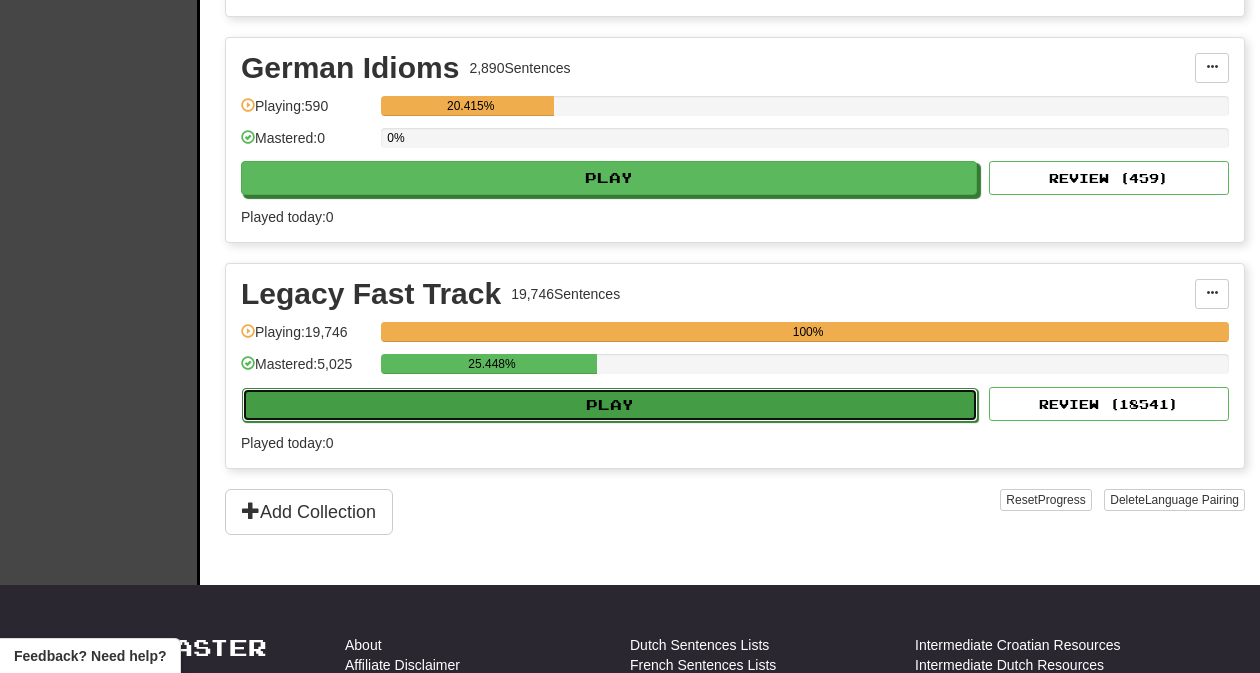 click on "Play" at bounding box center [610, 405] 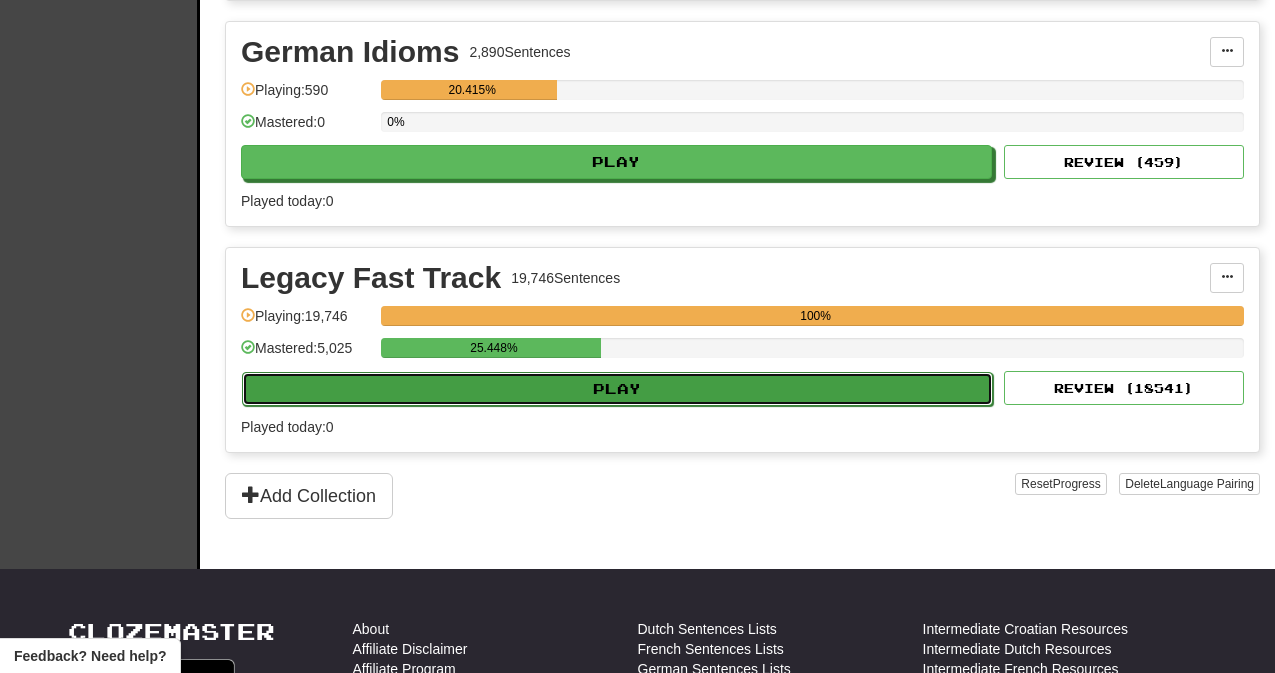 select on "**" 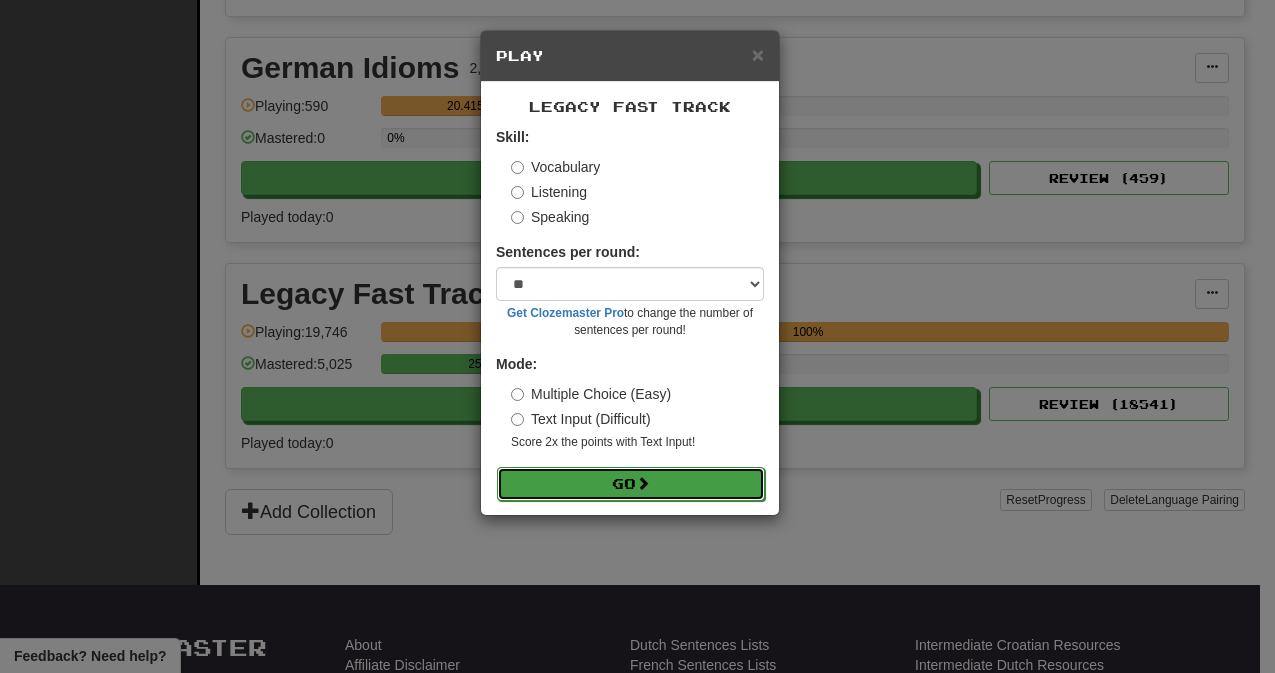 click on "Go" at bounding box center [631, 484] 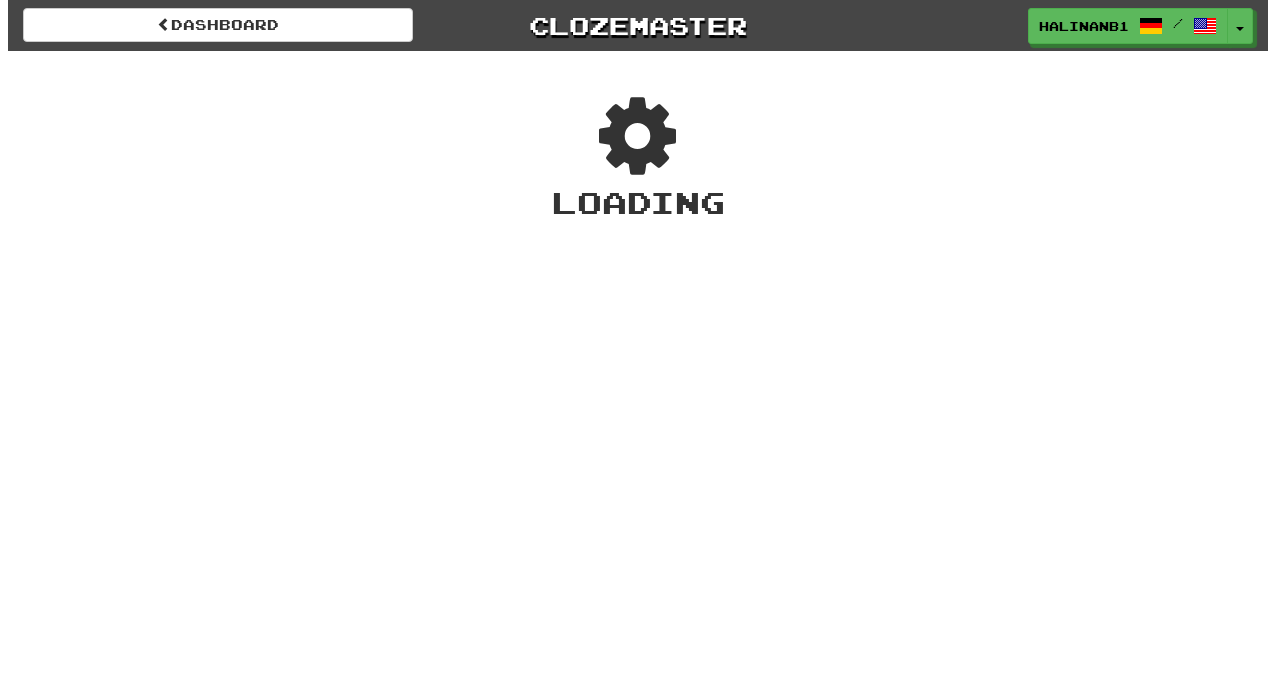 scroll, scrollTop: 0, scrollLeft: 0, axis: both 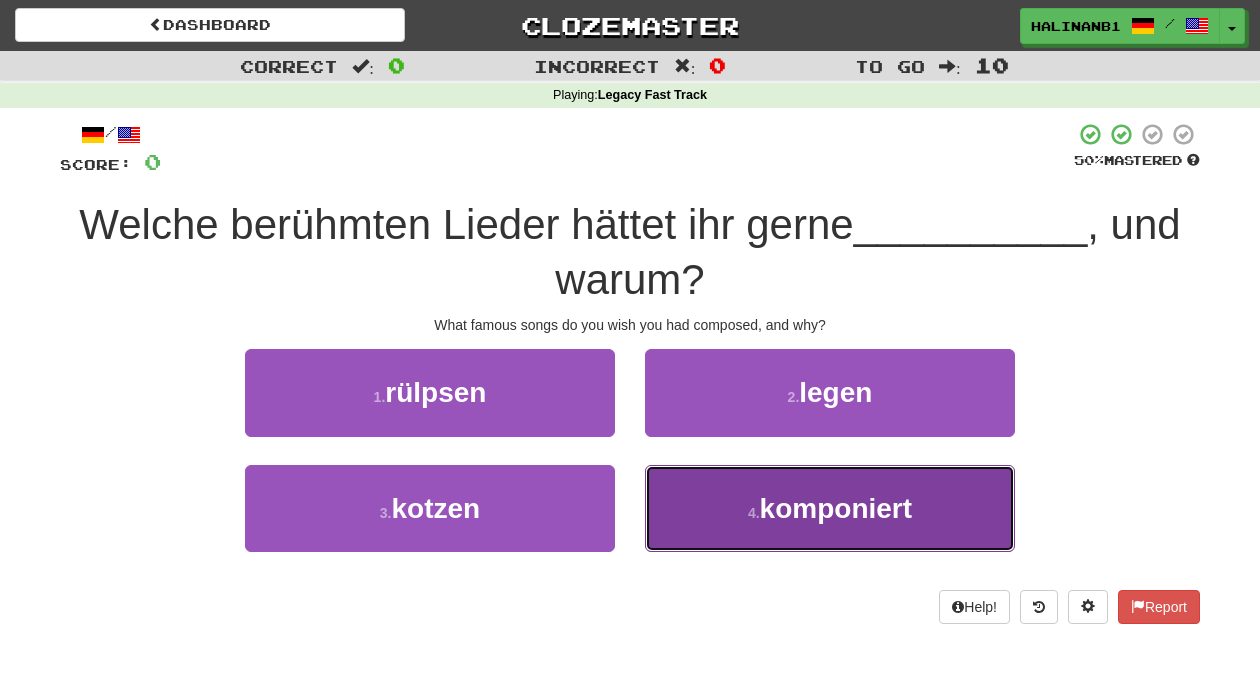 click on "4 .  komponiert" at bounding box center [830, 508] 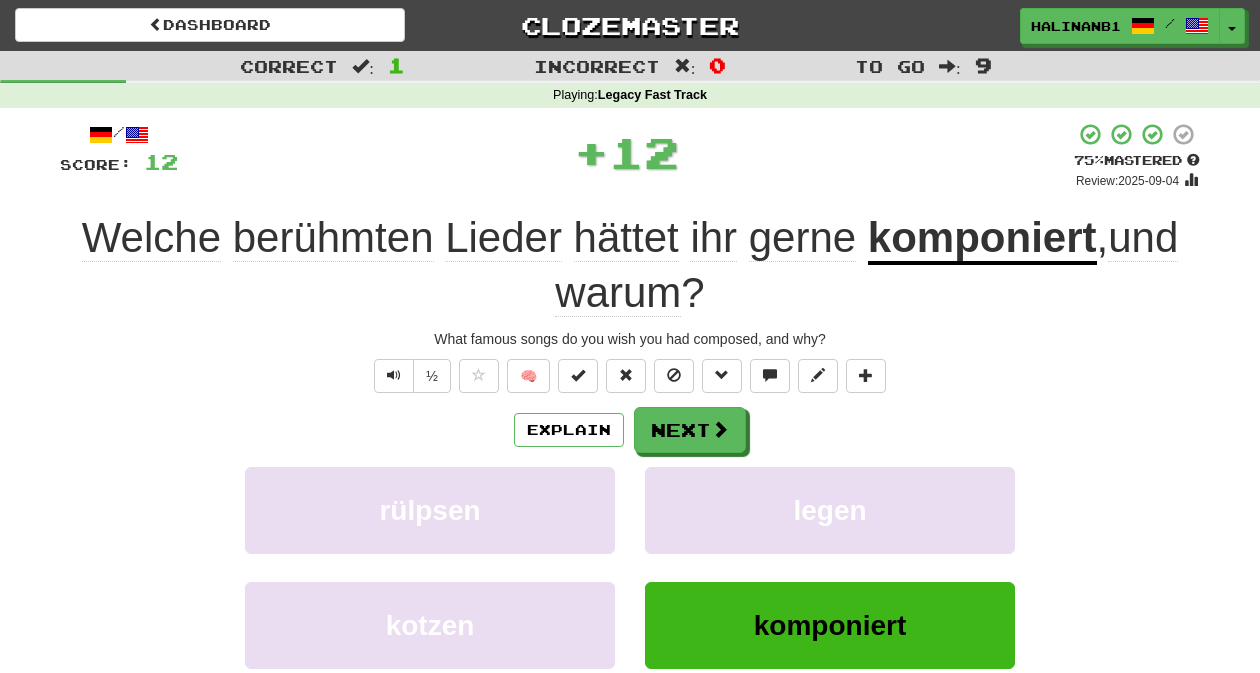 drag, startPoint x: 671, startPoint y: 399, endPoint x: 667, endPoint y: 454, distance: 55.145264 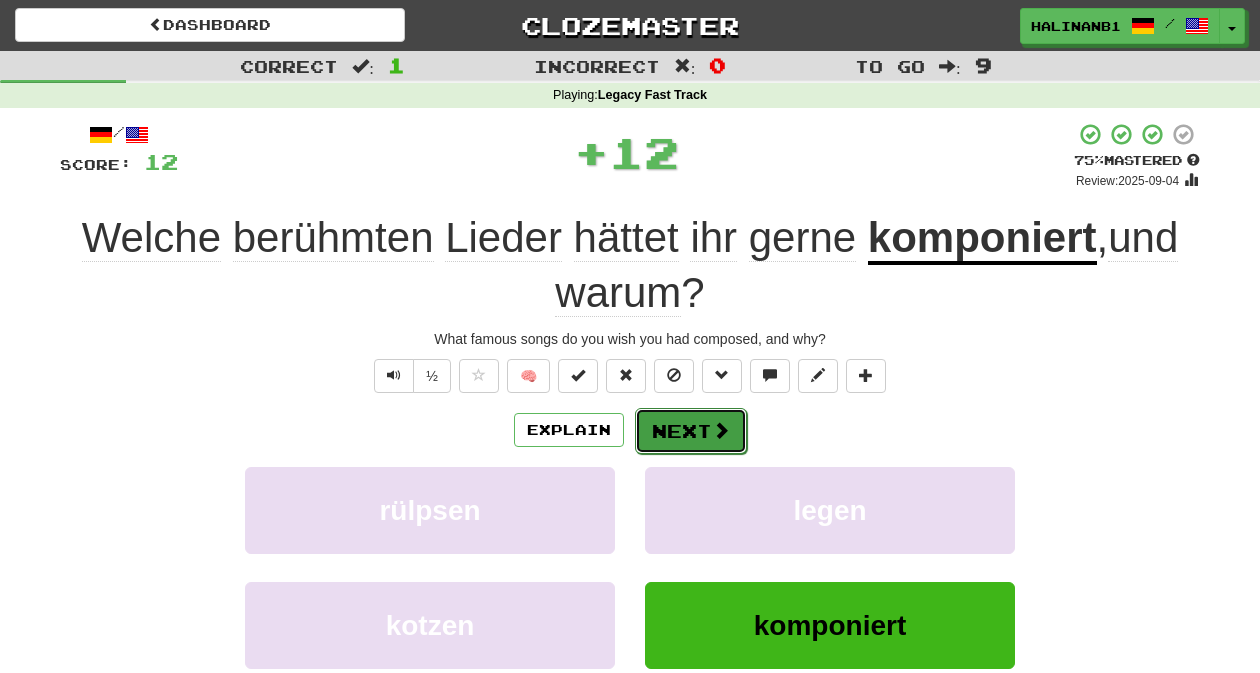 click on "Next" at bounding box center [691, 431] 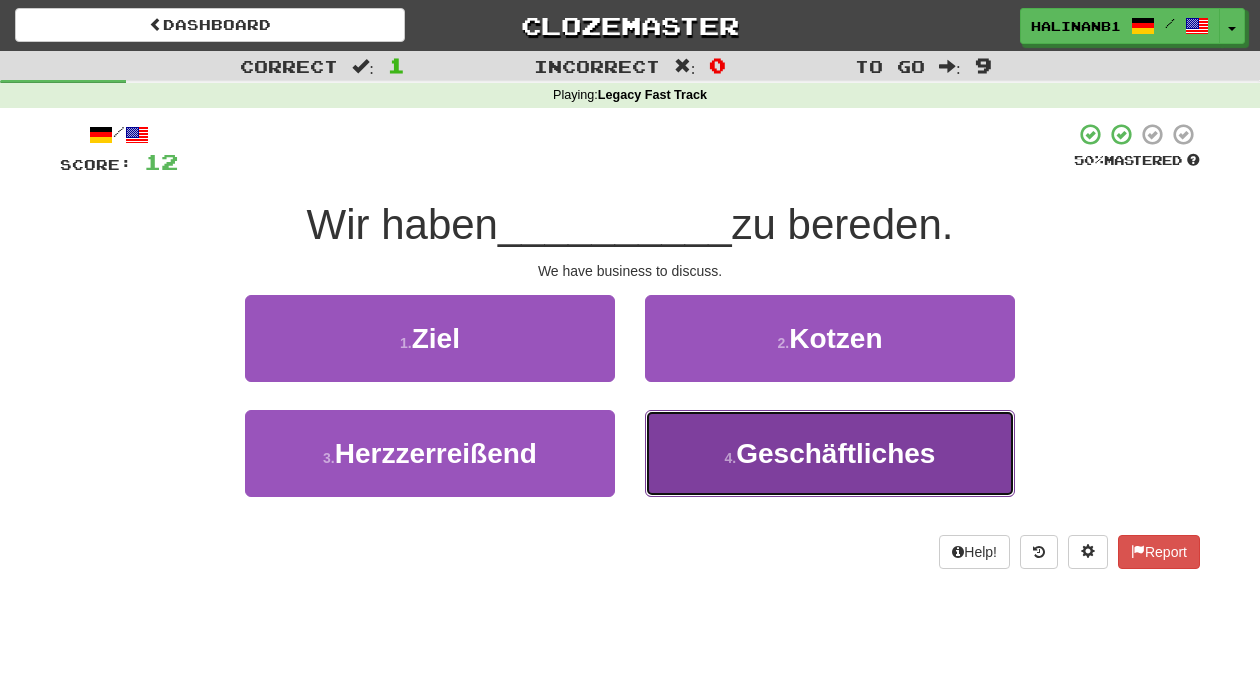 click on "4 .  Geschäftliches" at bounding box center [830, 453] 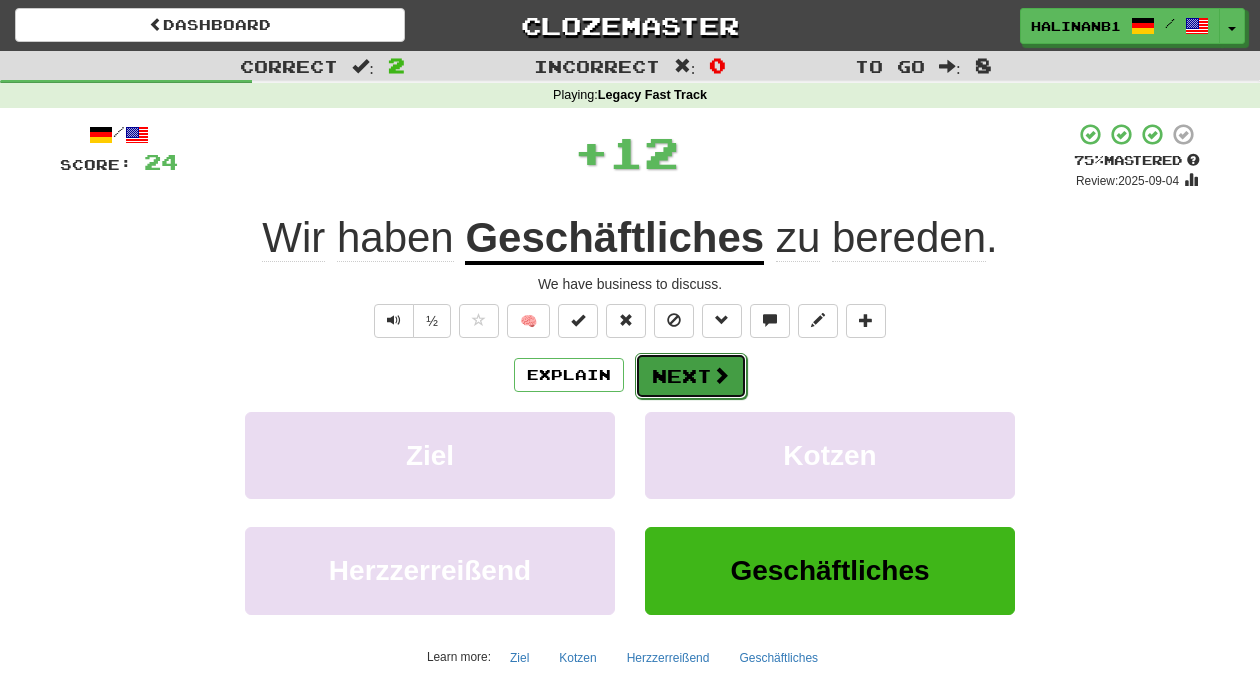 click on "Next" at bounding box center (691, 376) 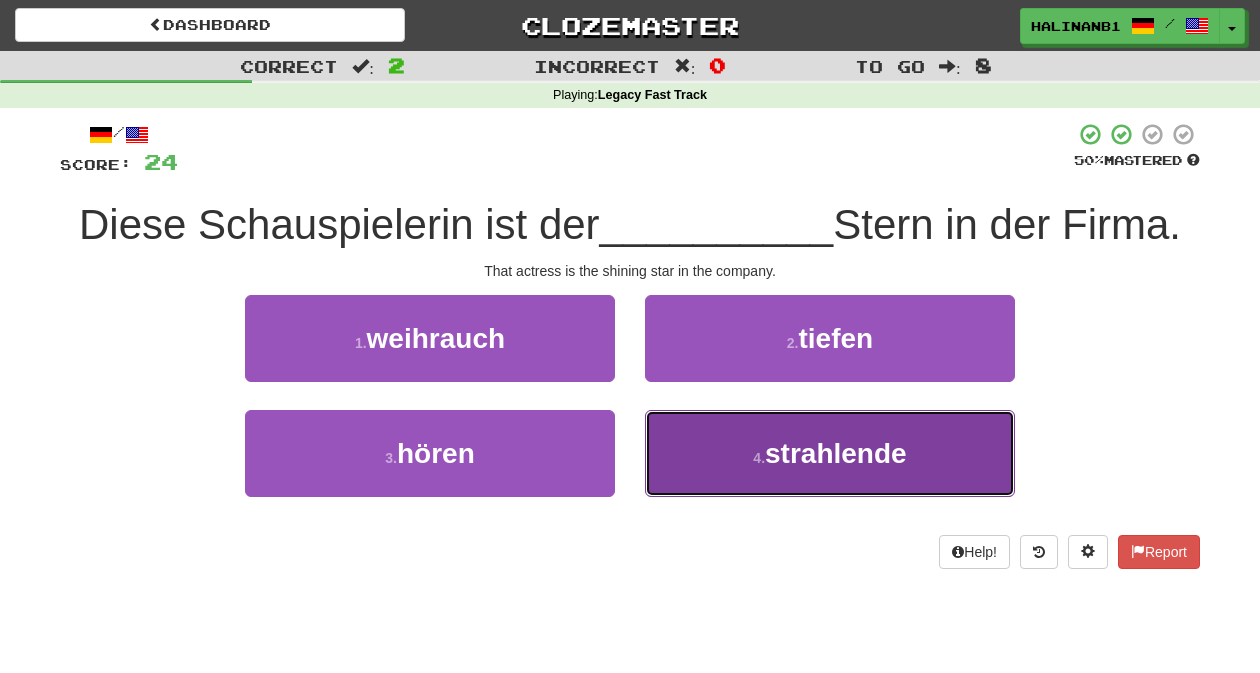 click on "4 .  strahlende" at bounding box center (830, 453) 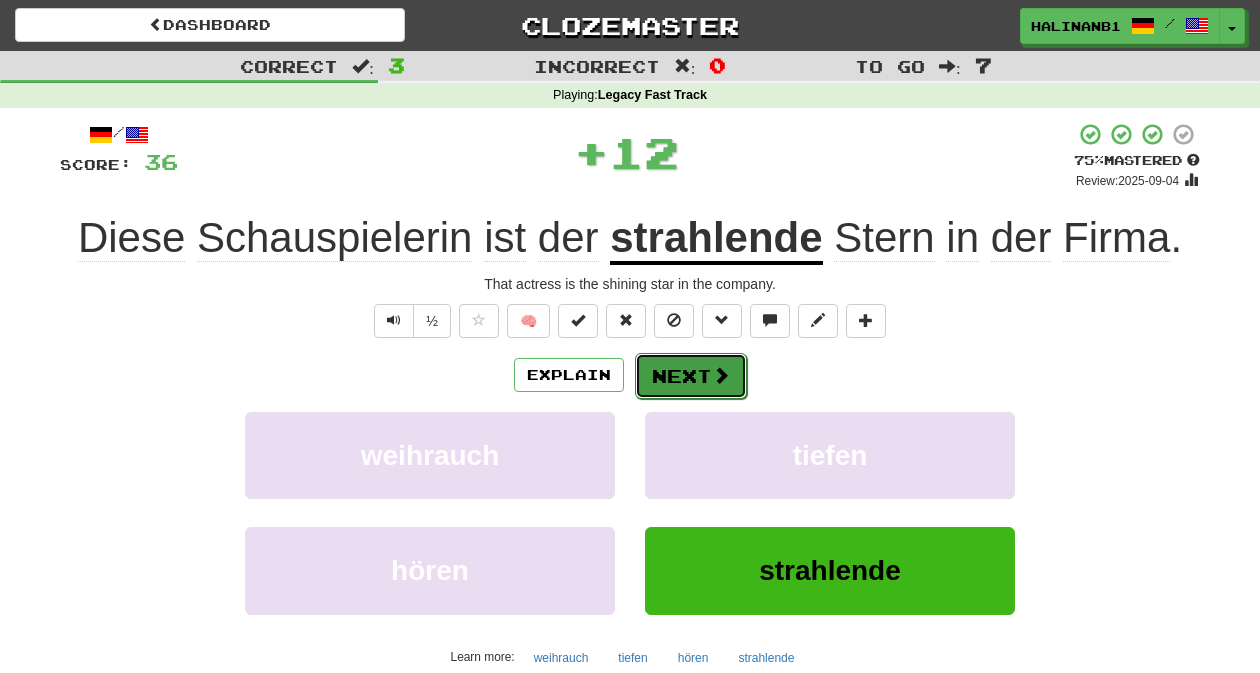 click on "Next" at bounding box center (691, 376) 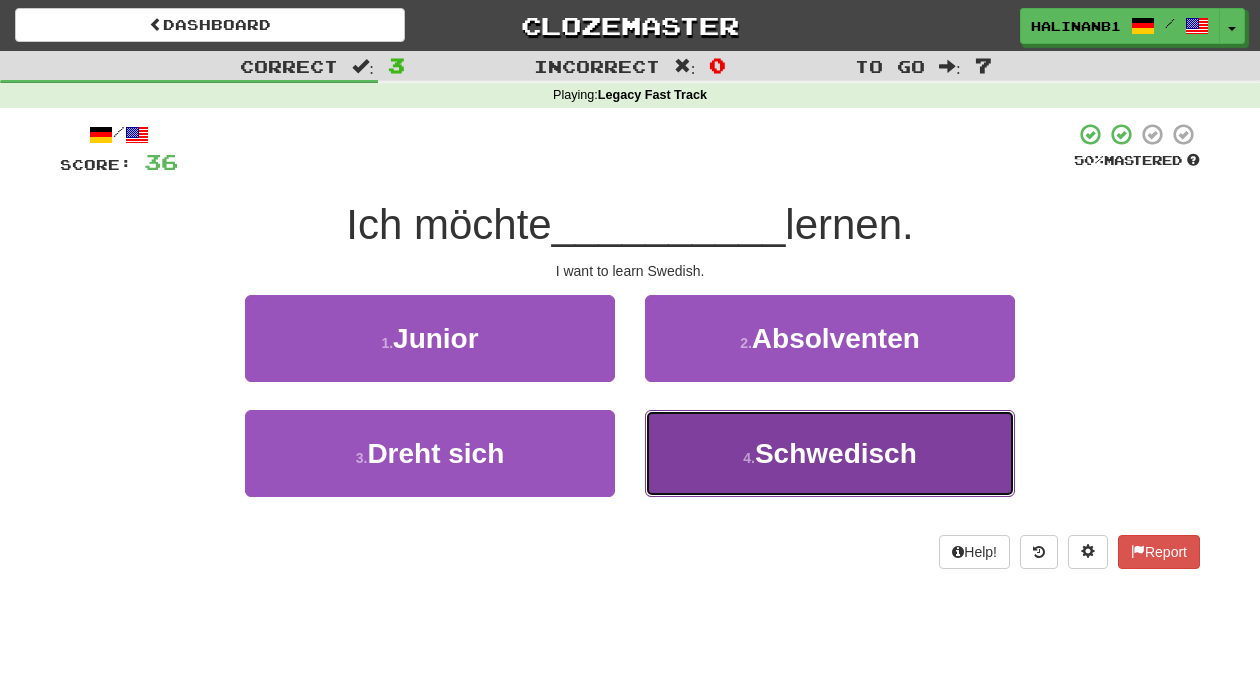 click on "4 .  Schwedisch" at bounding box center [830, 453] 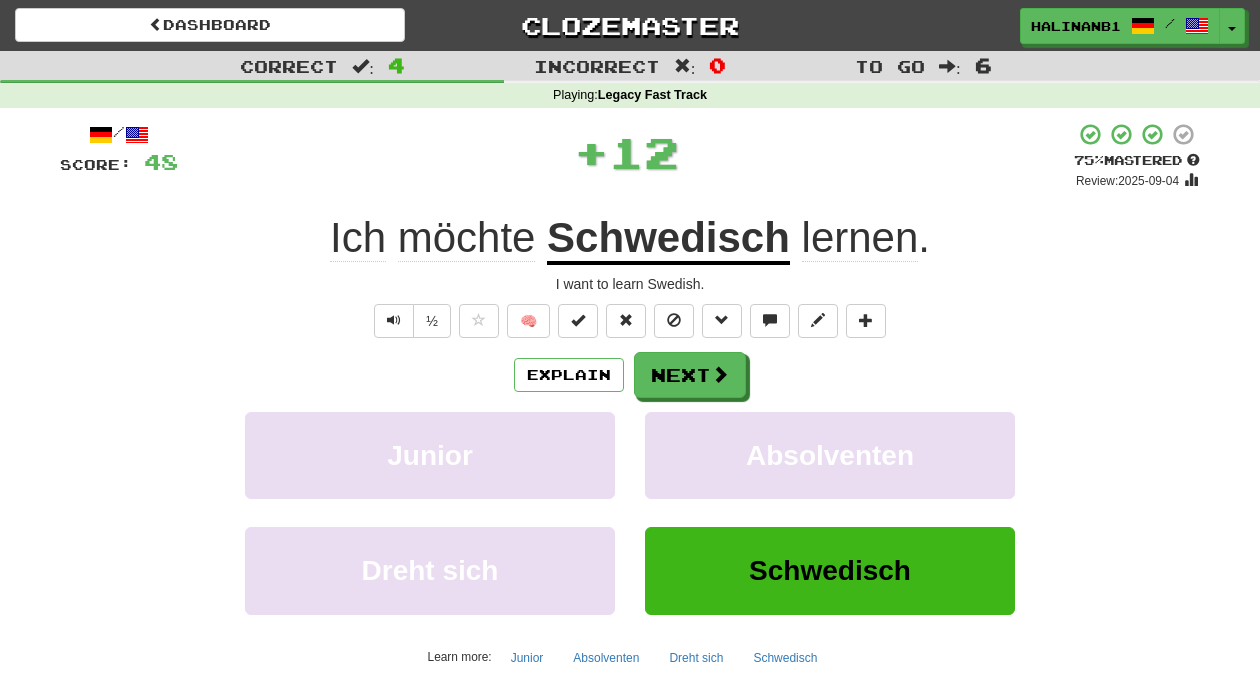 click on "/  Score:   [NUMBER] + [NUMBER] [PERCENT]  Mastered Review:  [DATE] Ich   möchte   Schwedisch   lernen . I want to learn Swedish. ½ 🧠 Explain Next Junior Absolventen Dreht sich Schwedisch Learn more: Junior Absolventen Dreht sich Schwedisch  Help!  Report Sentence Source" at bounding box center [630, 435] 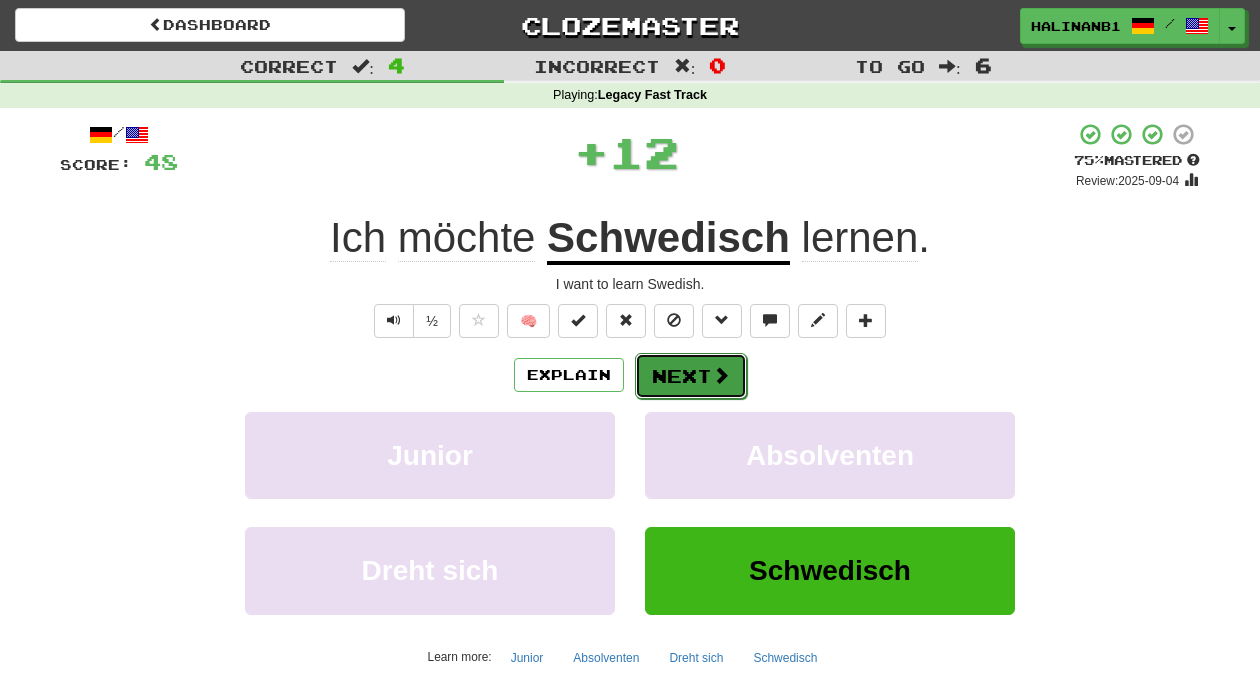 click at bounding box center (721, 375) 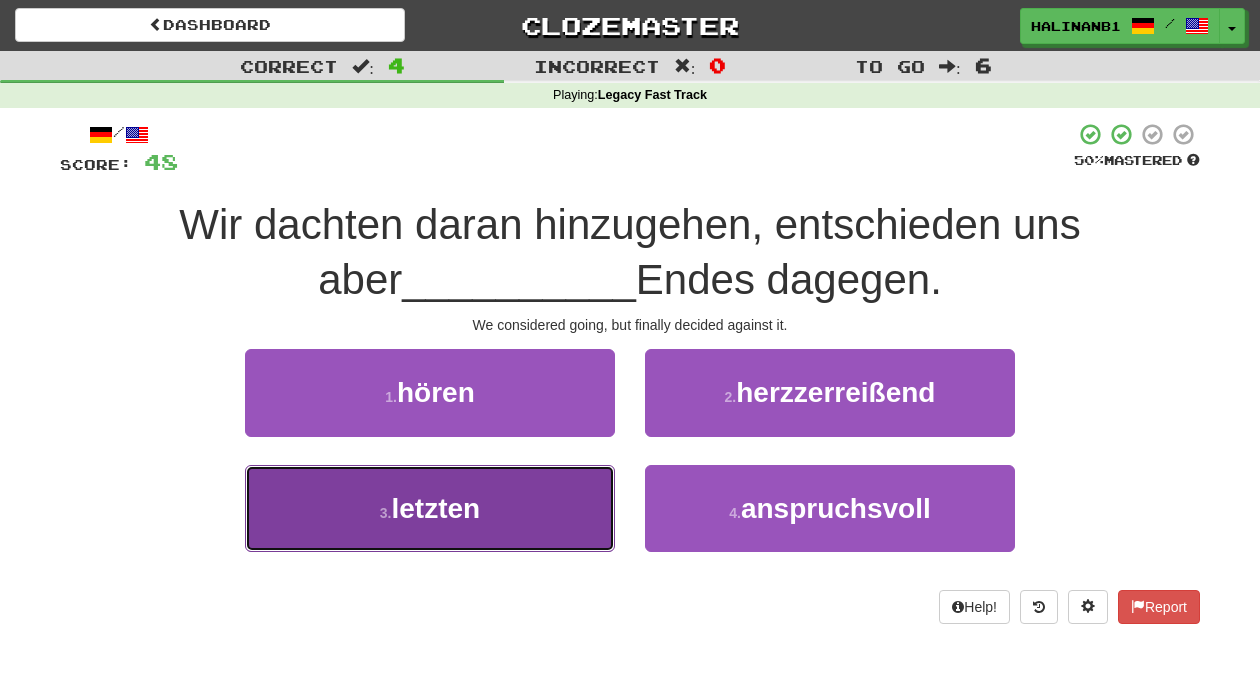 click on "3 .  letzten" at bounding box center (430, 508) 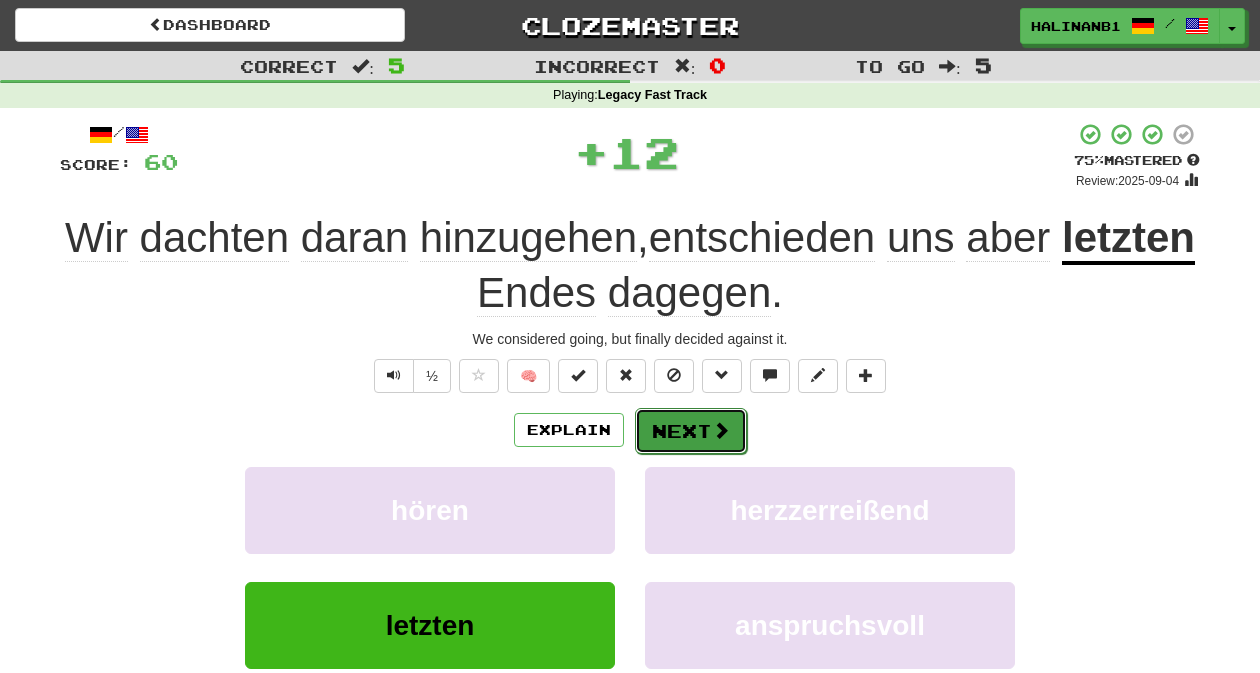 click on "Next" at bounding box center (691, 431) 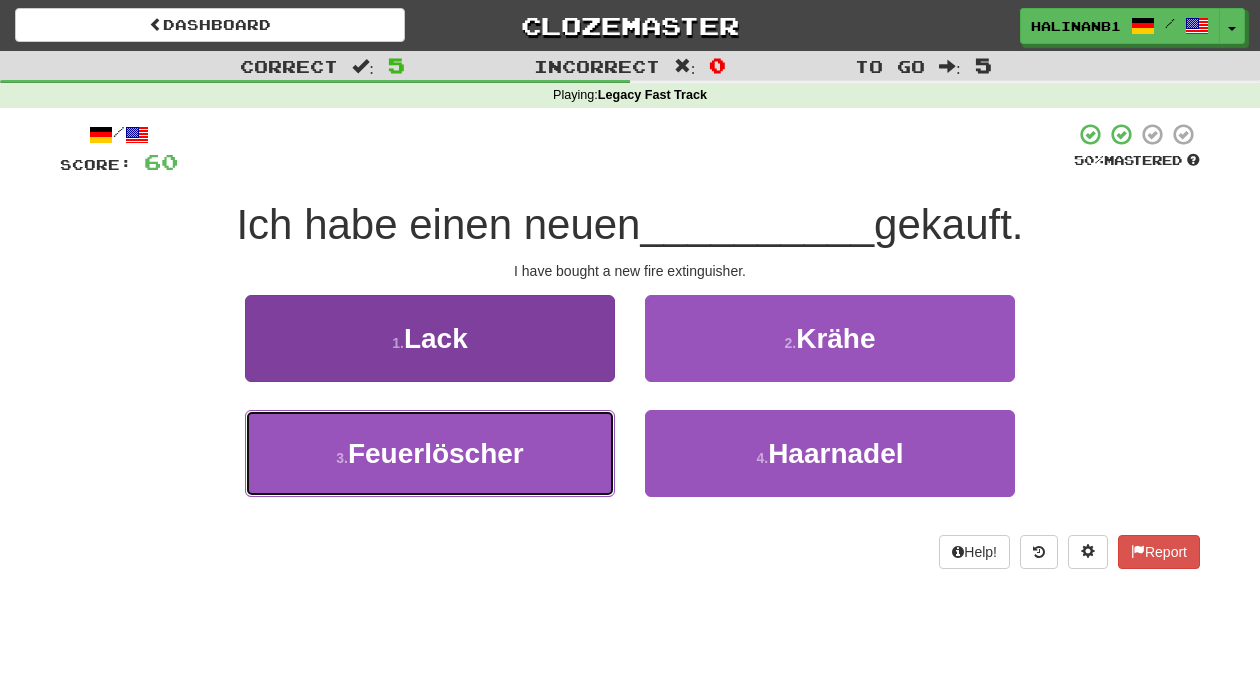 drag, startPoint x: 576, startPoint y: 476, endPoint x: 583, endPoint y: 464, distance: 13.892444 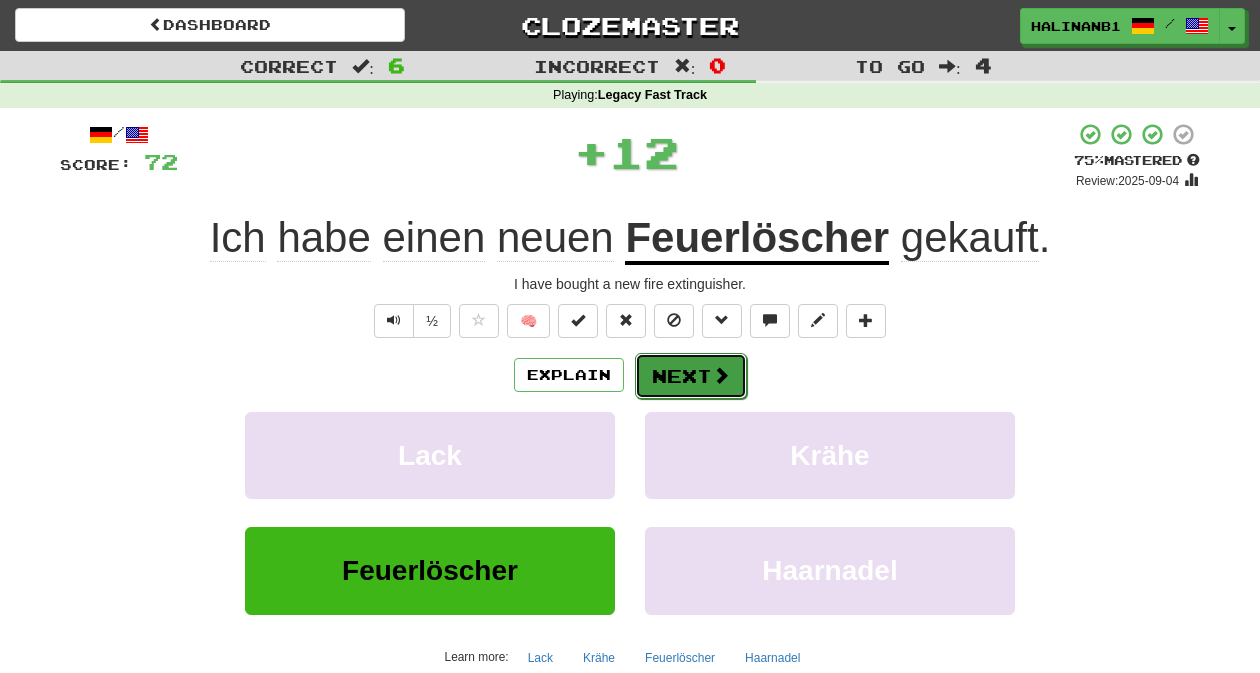 click on "Next" at bounding box center [691, 376] 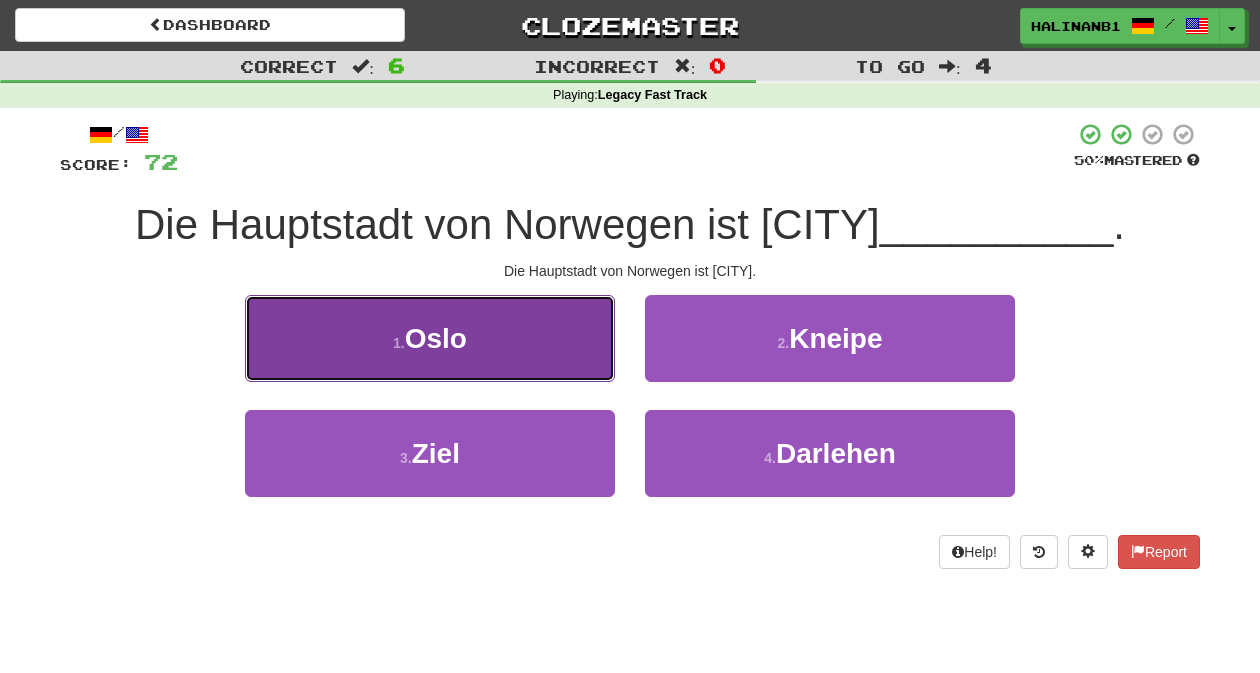 click on "1 .  Oslo" at bounding box center [430, 338] 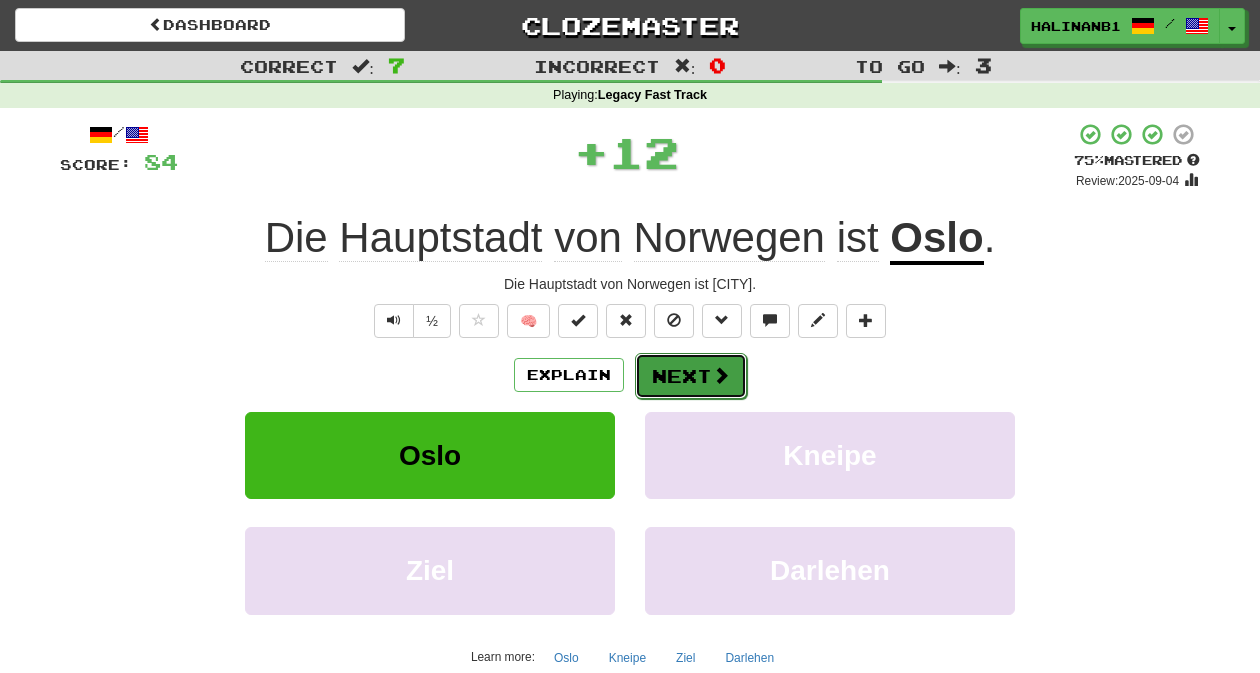 click on "Next" at bounding box center [691, 376] 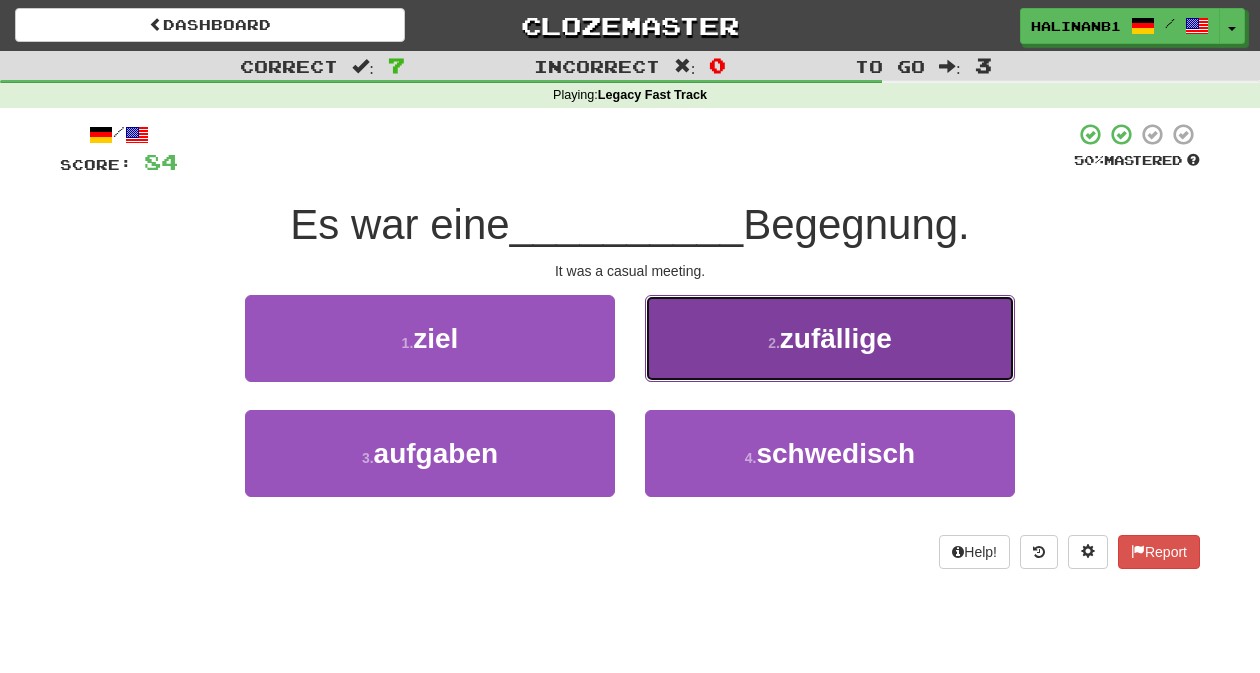 click on "2 .  zufällige" at bounding box center (830, 338) 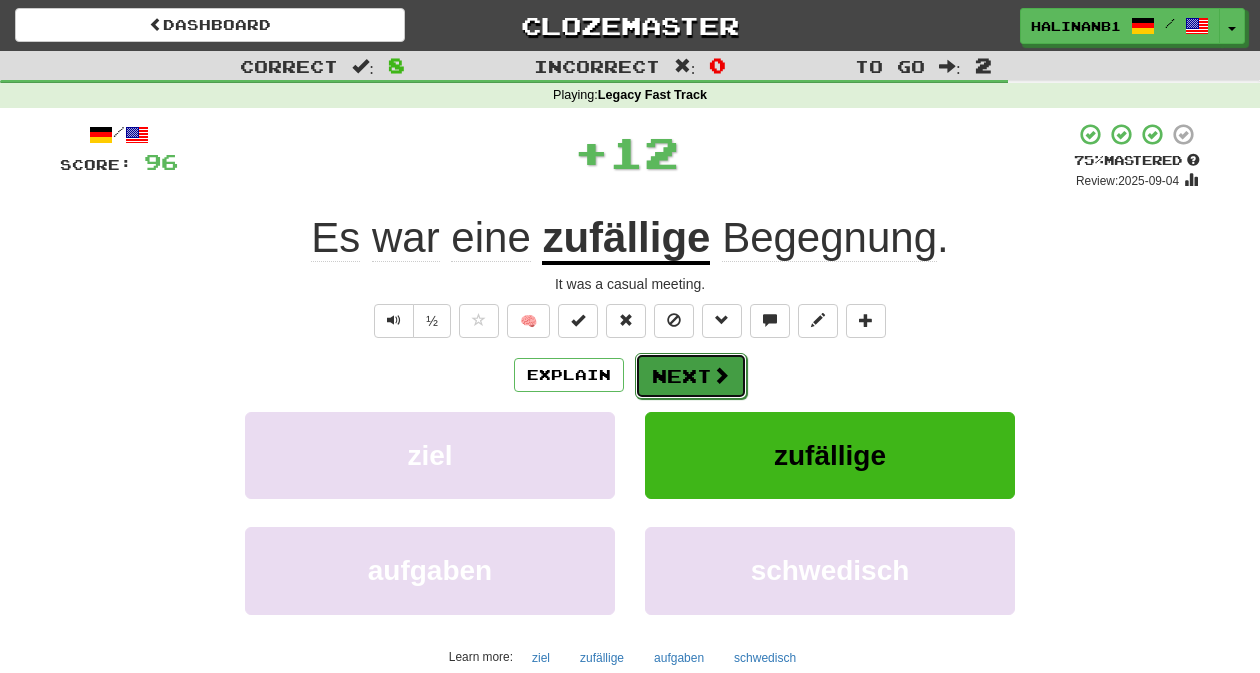 click on "Next" at bounding box center (691, 376) 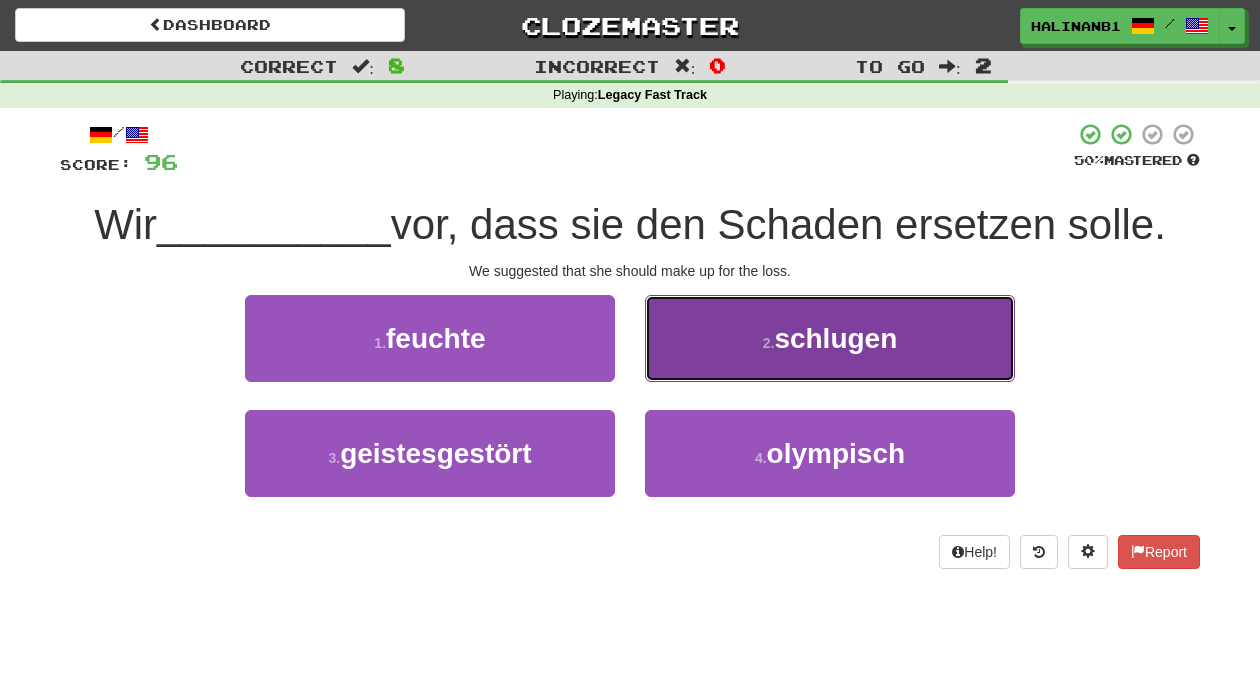 click on "2 .  schlugen" at bounding box center [830, 338] 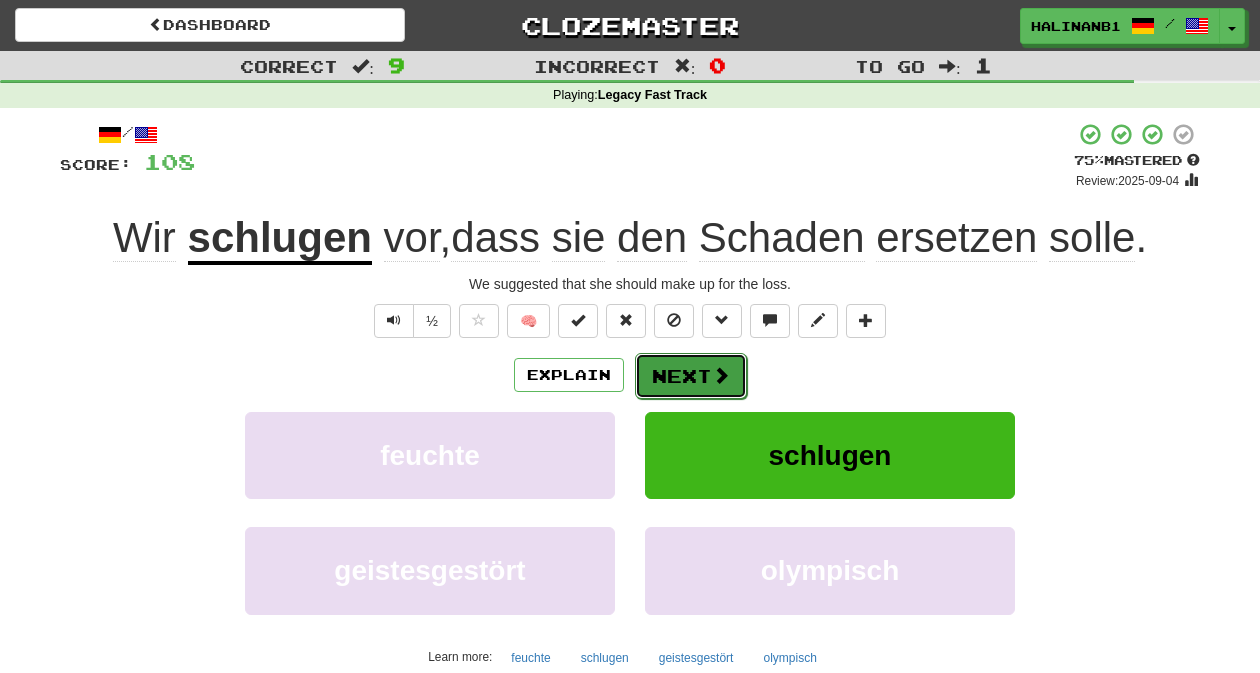 click on "Next" at bounding box center (691, 376) 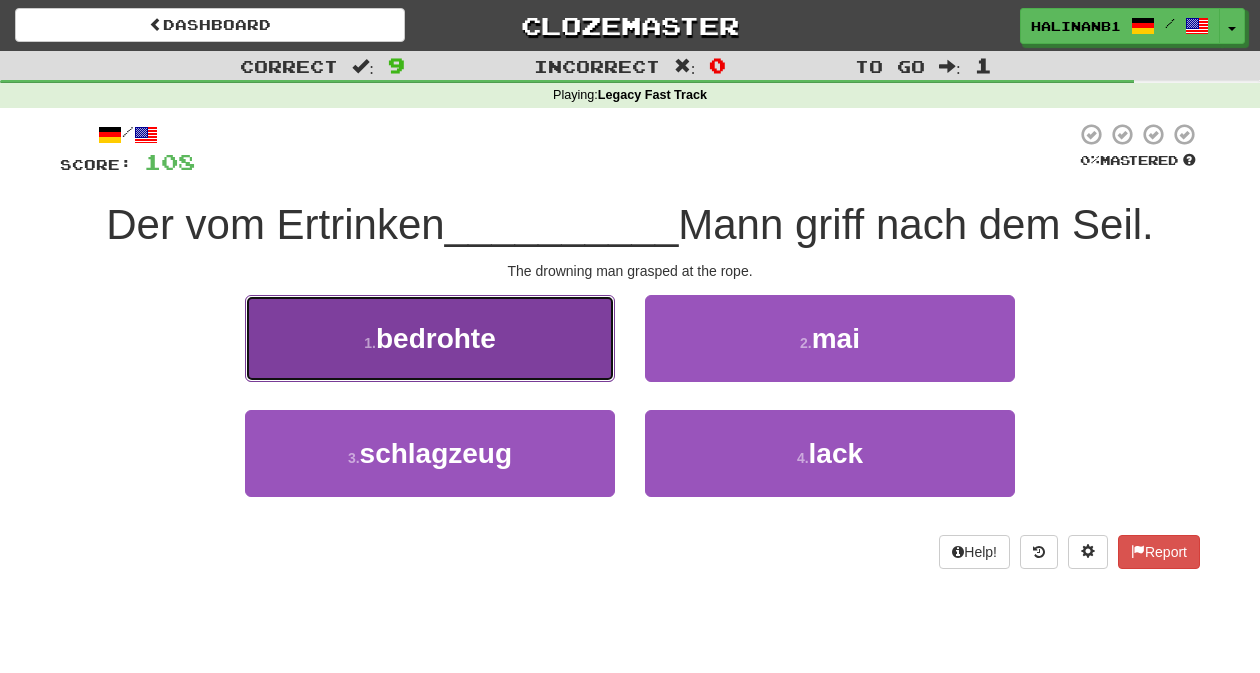 click on "1 .  bedrohte" at bounding box center (430, 338) 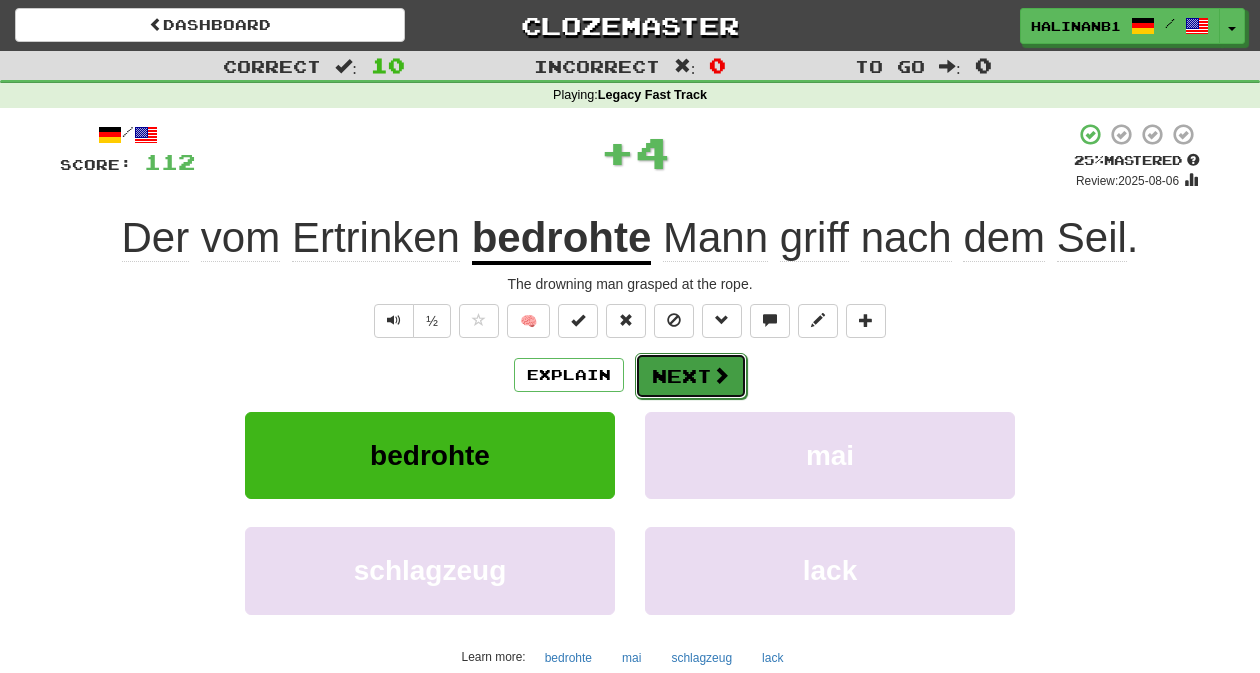 click on "Next" at bounding box center (691, 376) 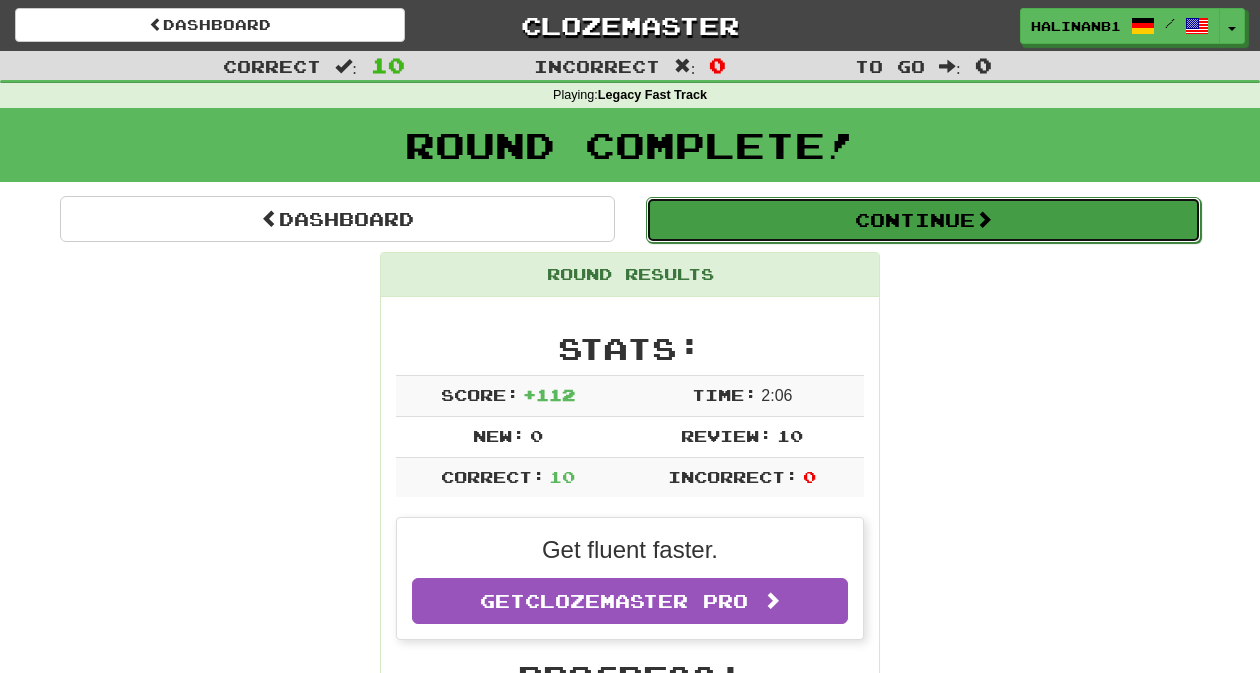 click on "Continue" at bounding box center (923, 220) 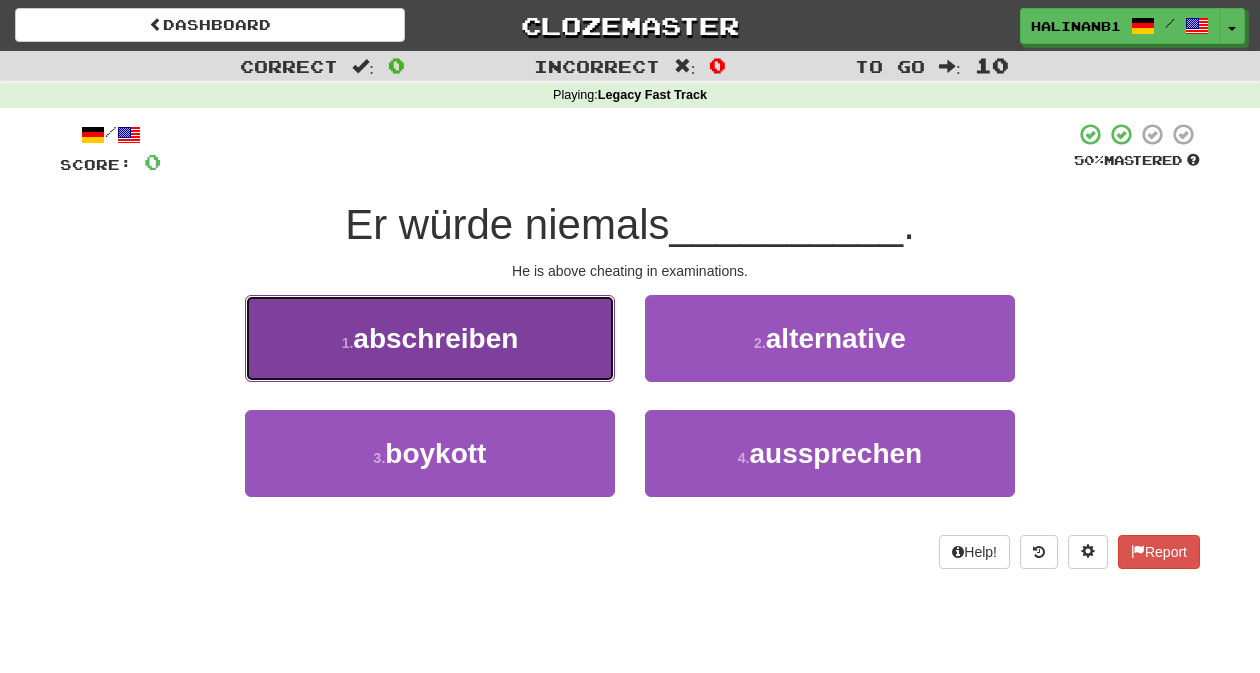 click on "1 .  abschreiben" at bounding box center [430, 338] 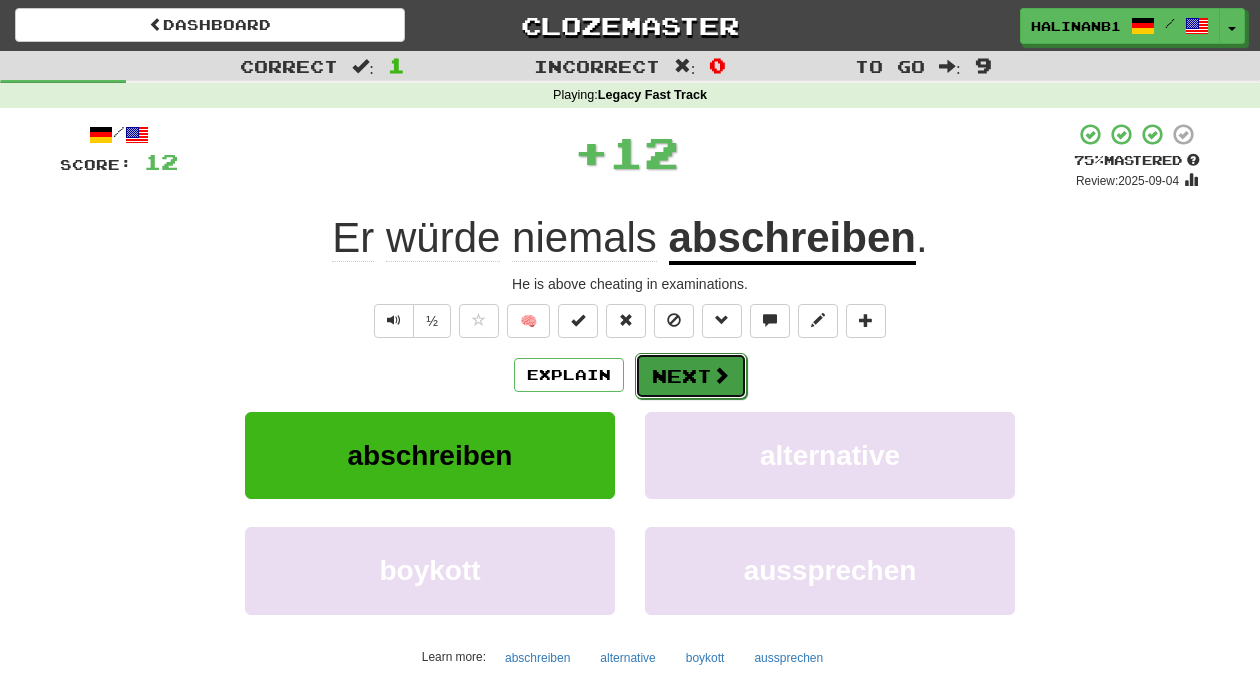 click on "Next" at bounding box center [691, 376] 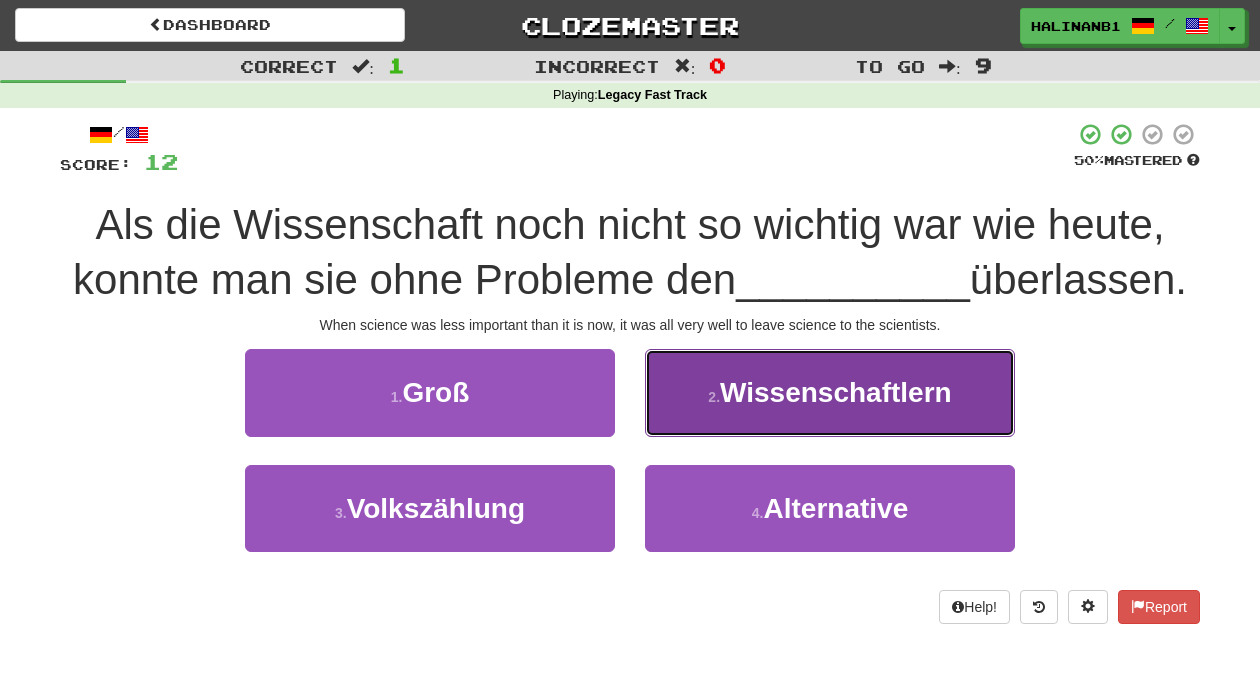 click on "2 .  Wissenschaftlern" at bounding box center (830, 392) 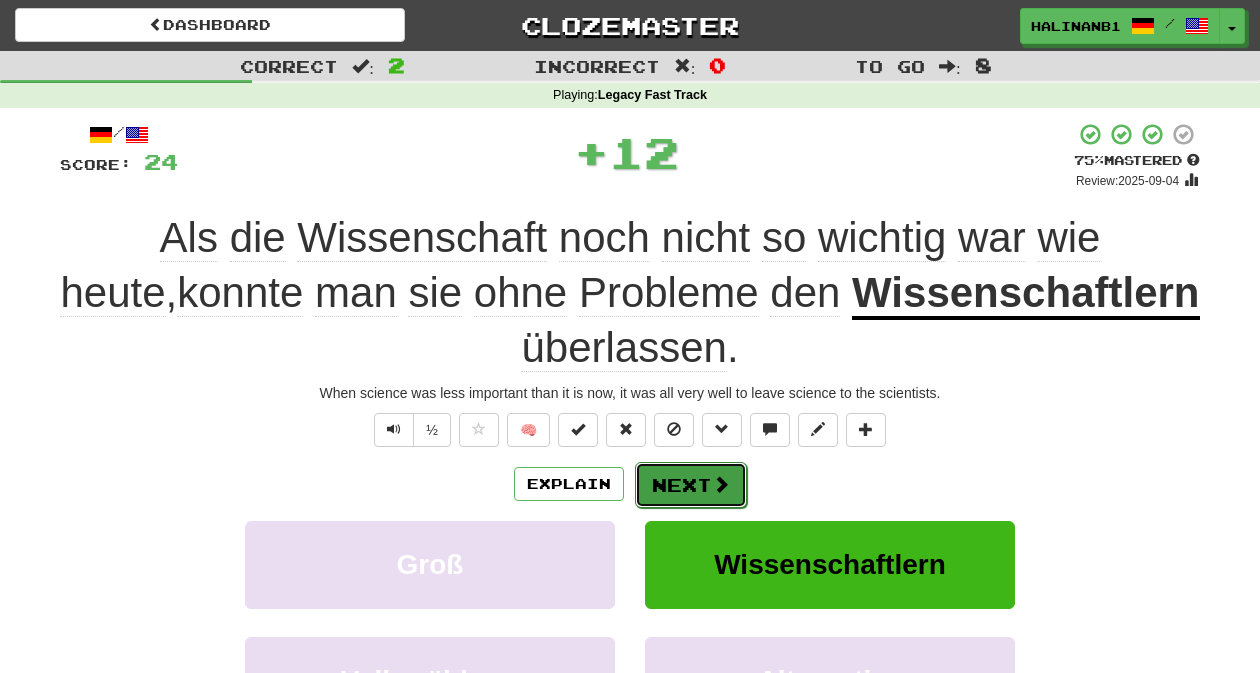 click on "Next" at bounding box center [691, 485] 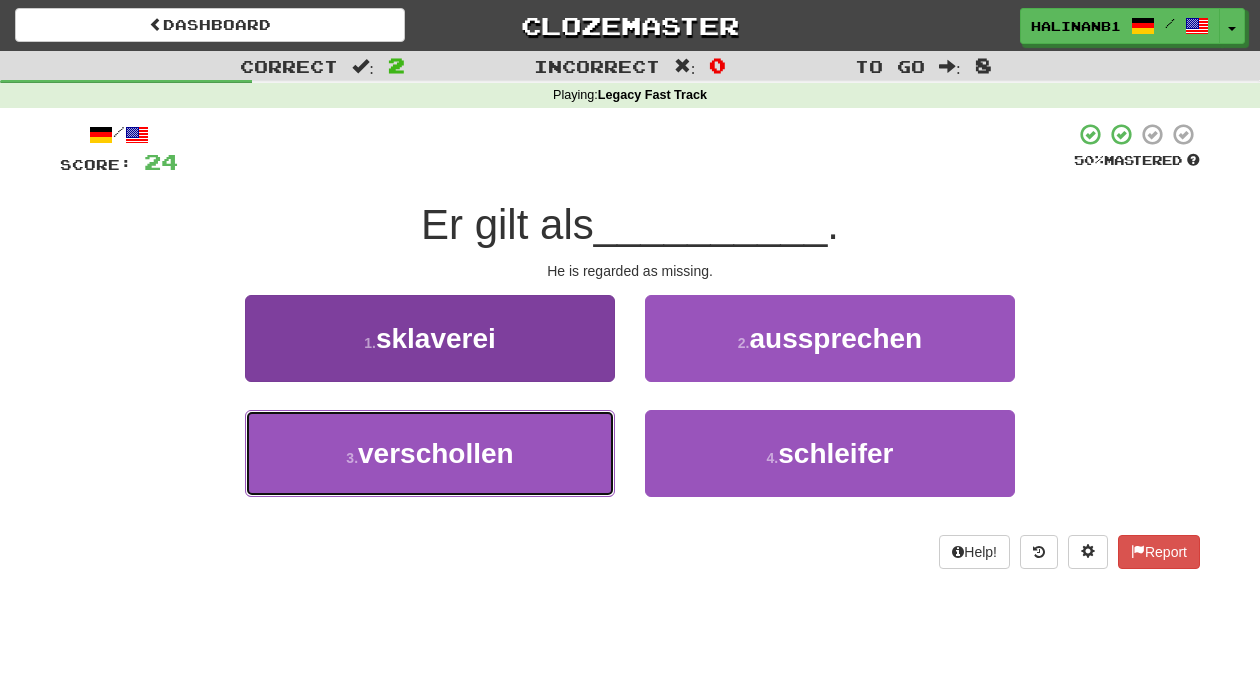 click on "3 .  verschollen" at bounding box center (430, 453) 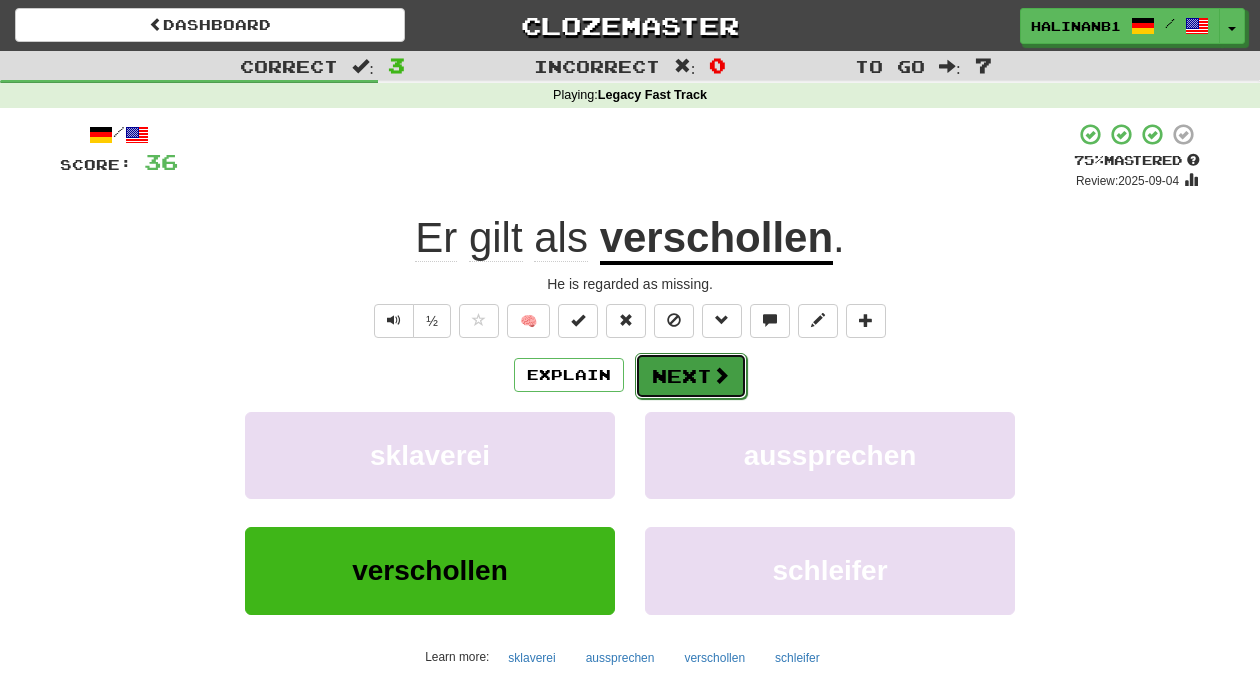 click on "Next" at bounding box center [691, 376] 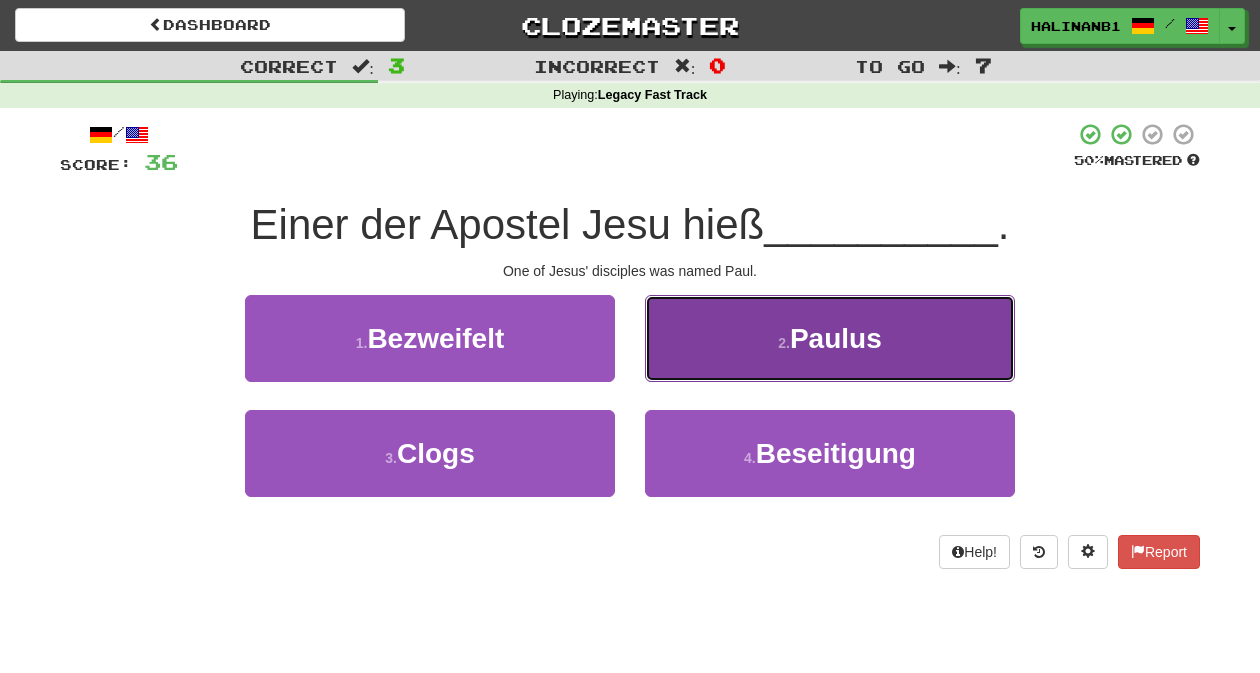 click on "2 .  Paulus" at bounding box center (830, 338) 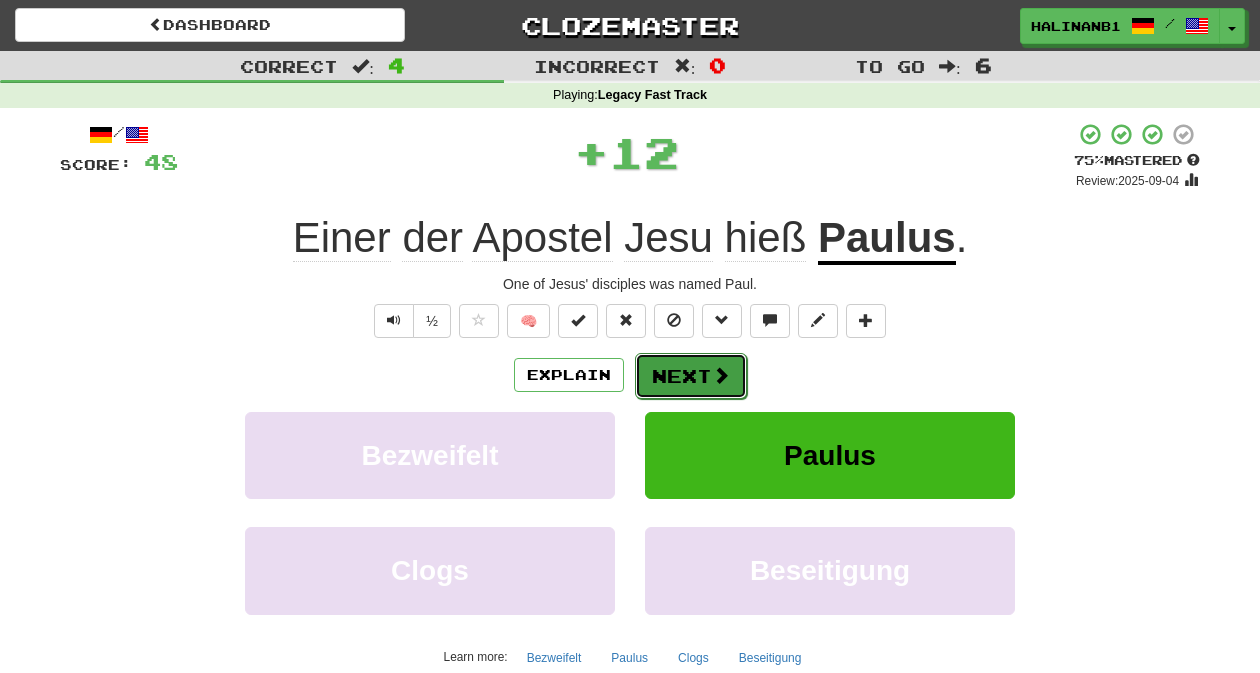 click on "Next" at bounding box center [691, 376] 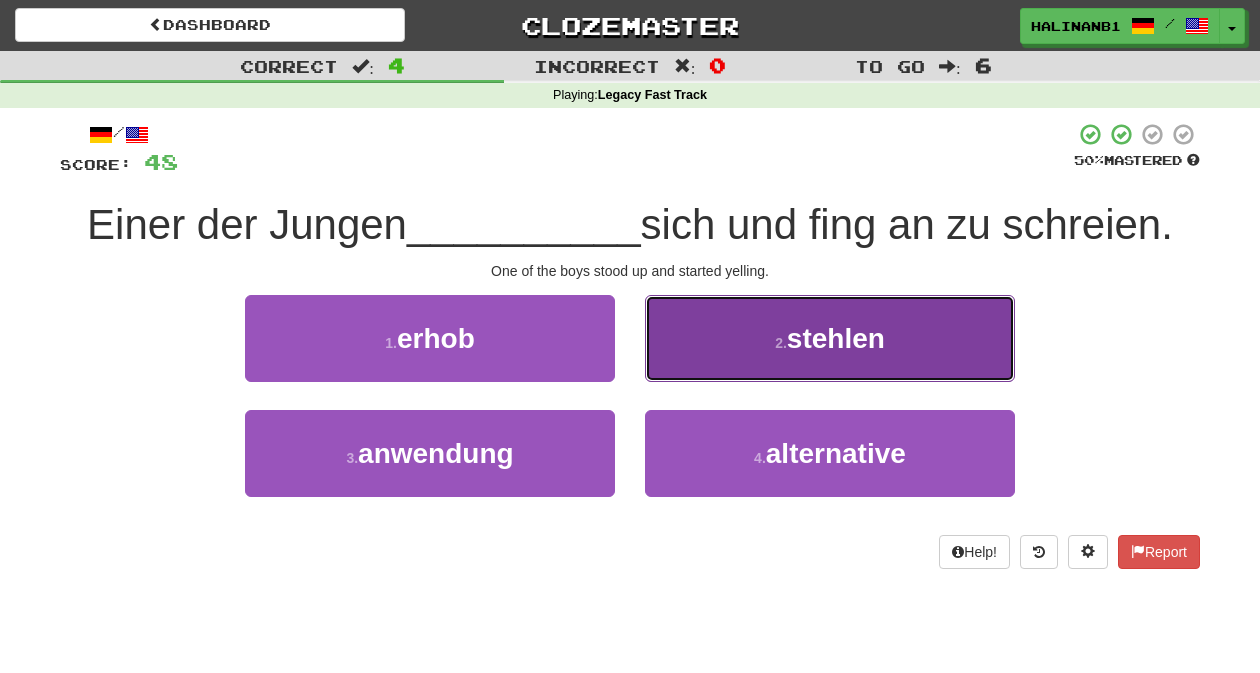 click on "2 .  stehlen" at bounding box center [830, 338] 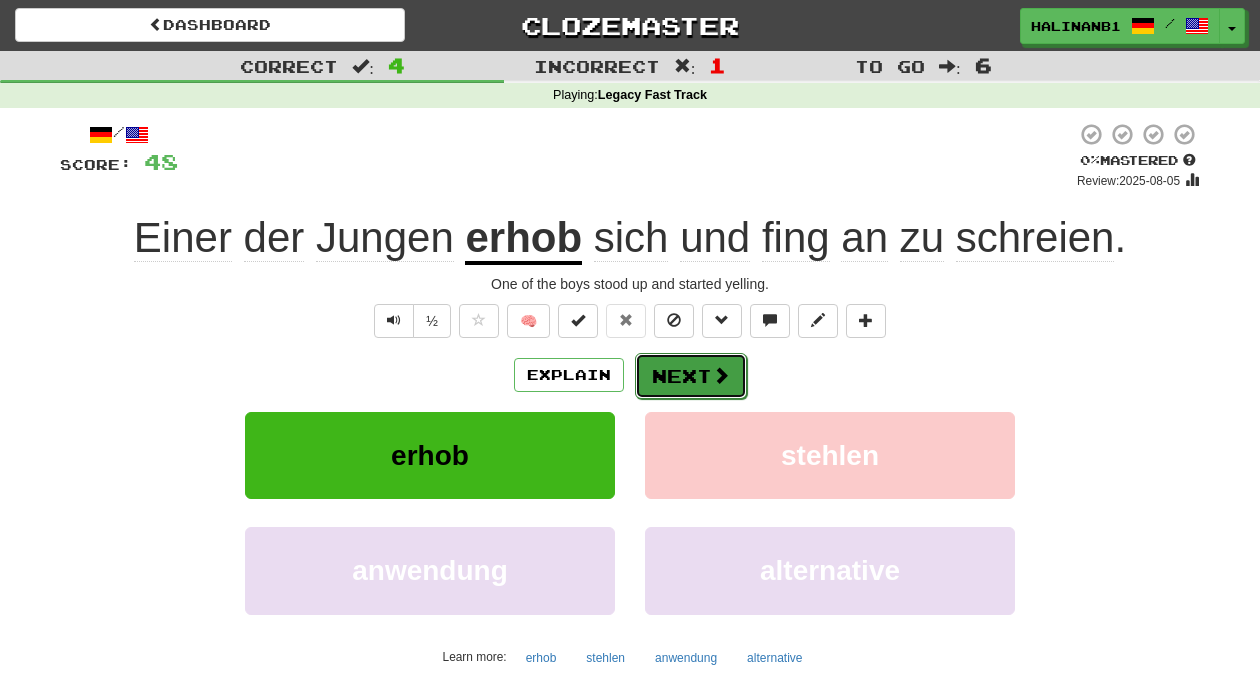 click on "Next" at bounding box center [691, 376] 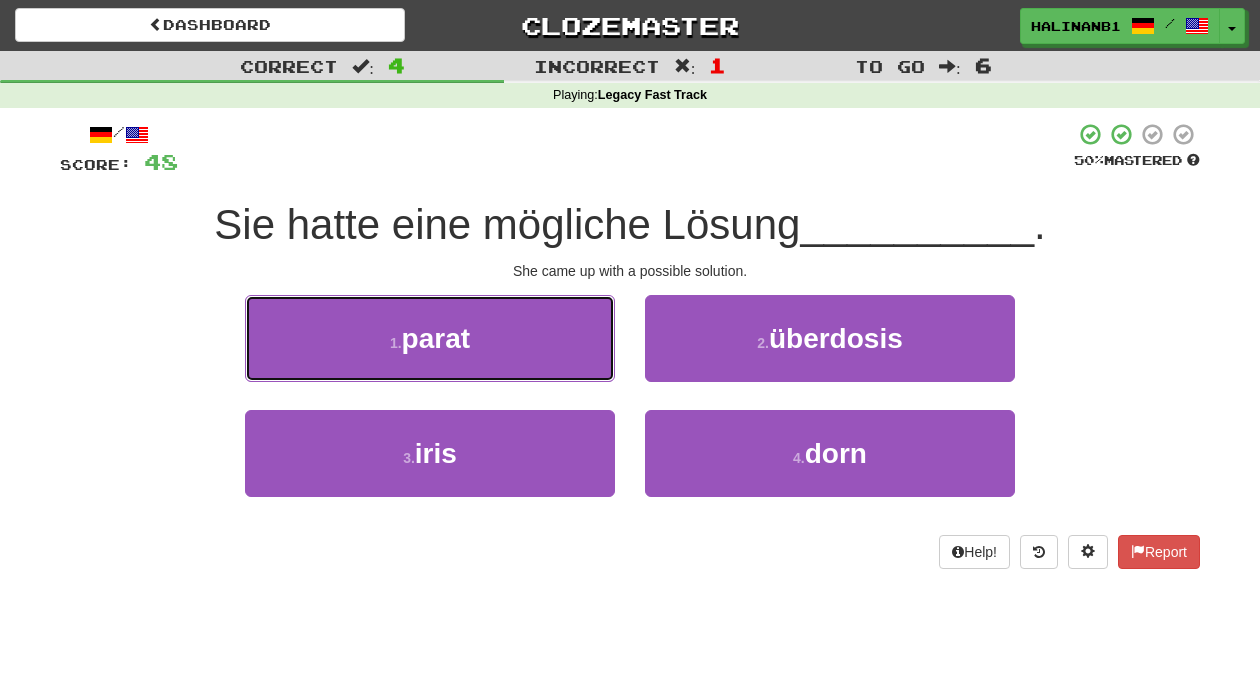 click on "1 .  parat" at bounding box center (430, 338) 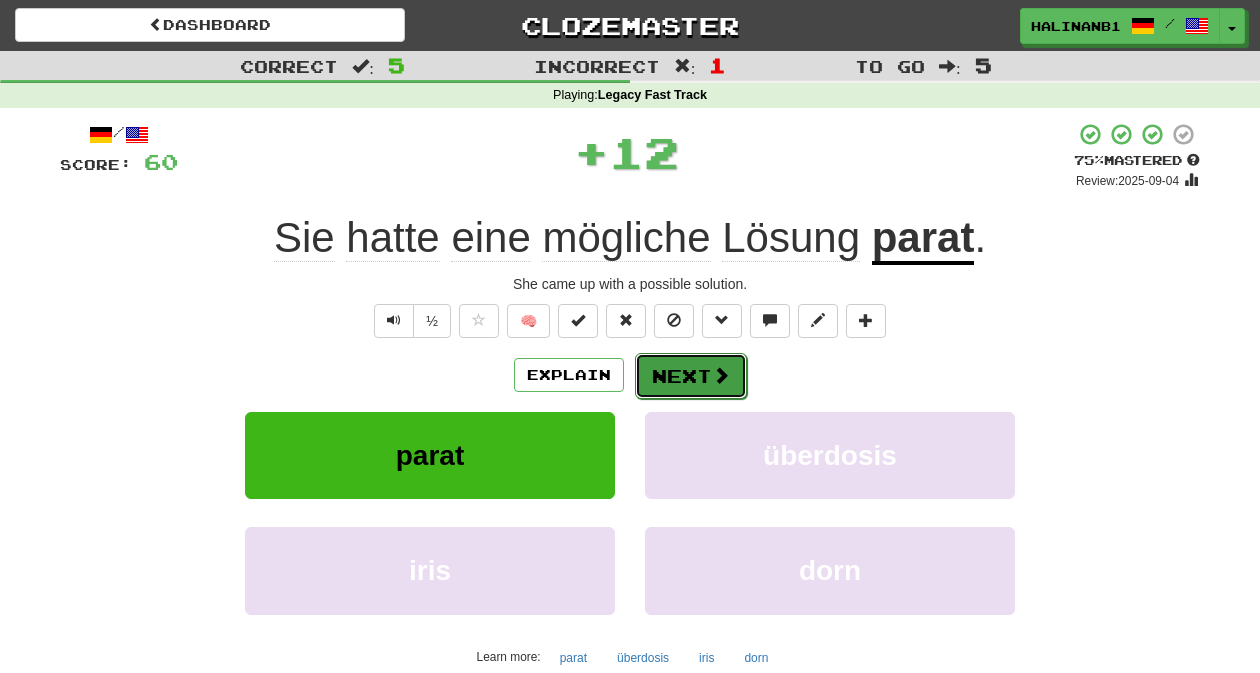 click on "Next" at bounding box center (691, 376) 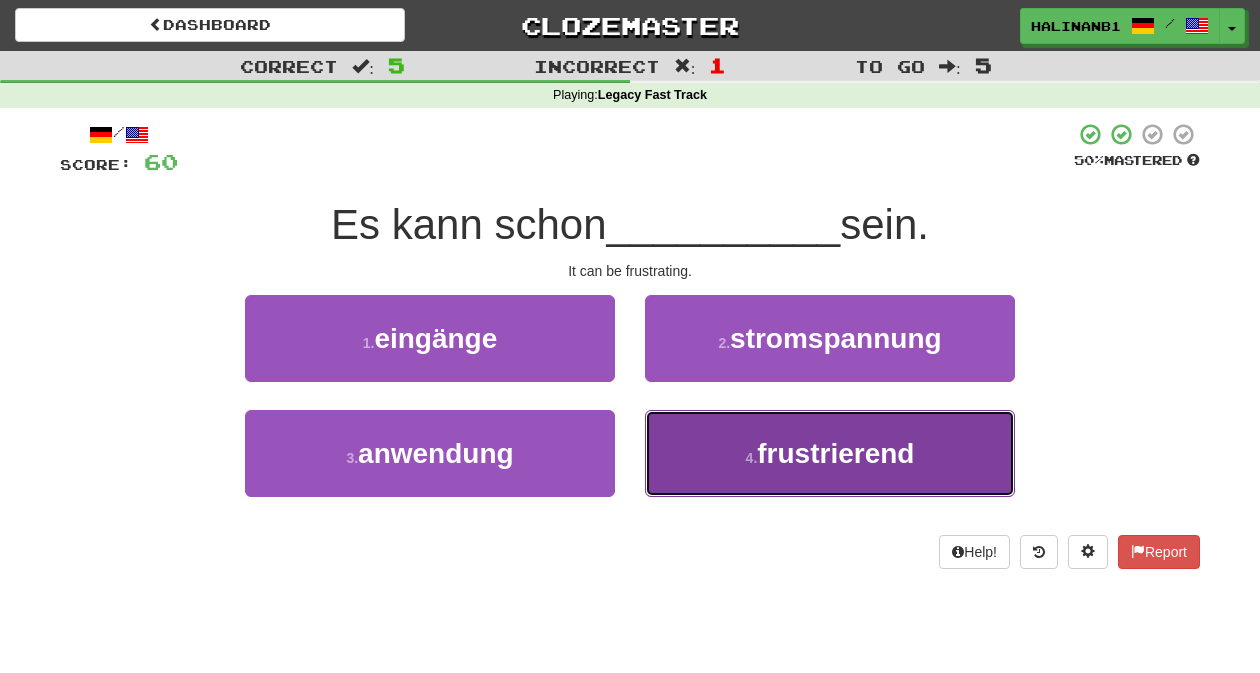 click on "4 .  frustrierend" at bounding box center (830, 453) 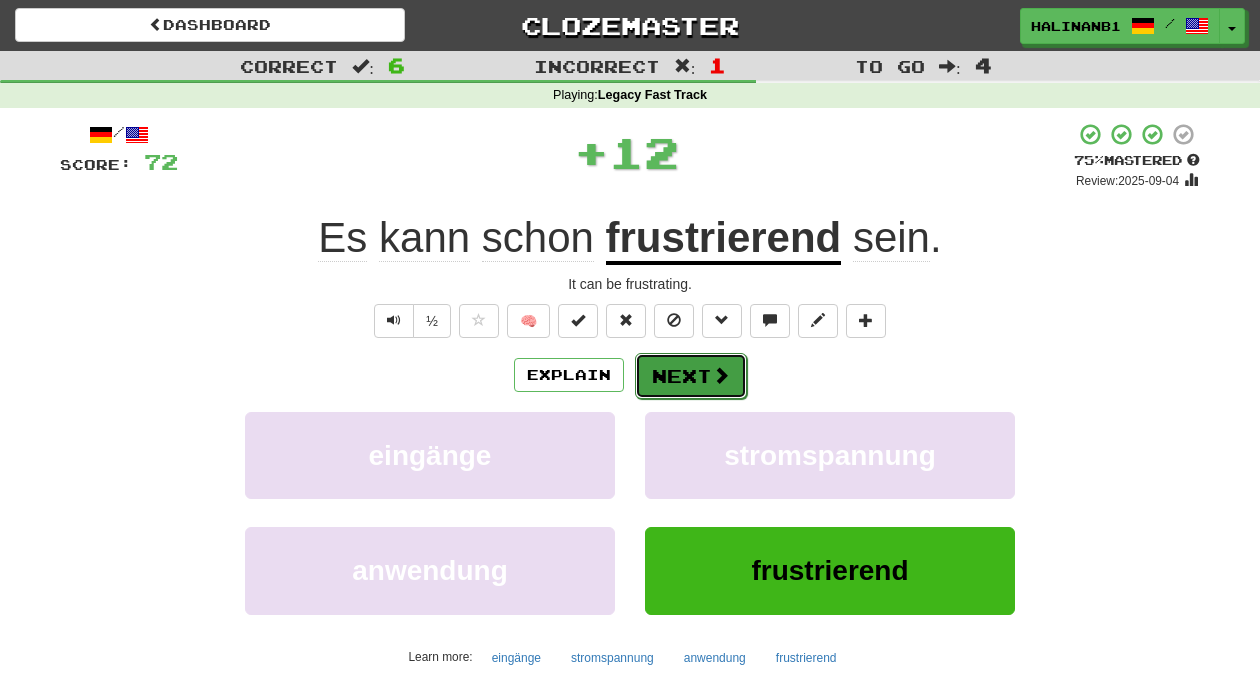 click on "Next" at bounding box center [691, 376] 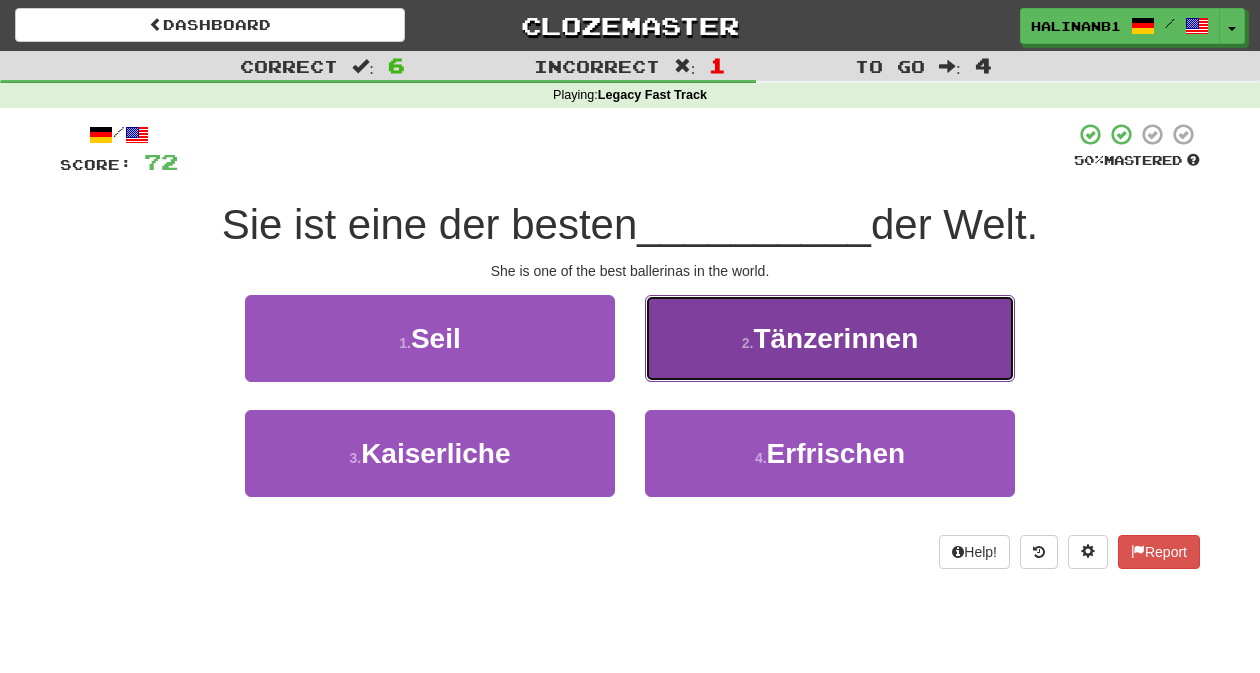 click on "2 .  Tänzerinnen" at bounding box center [830, 338] 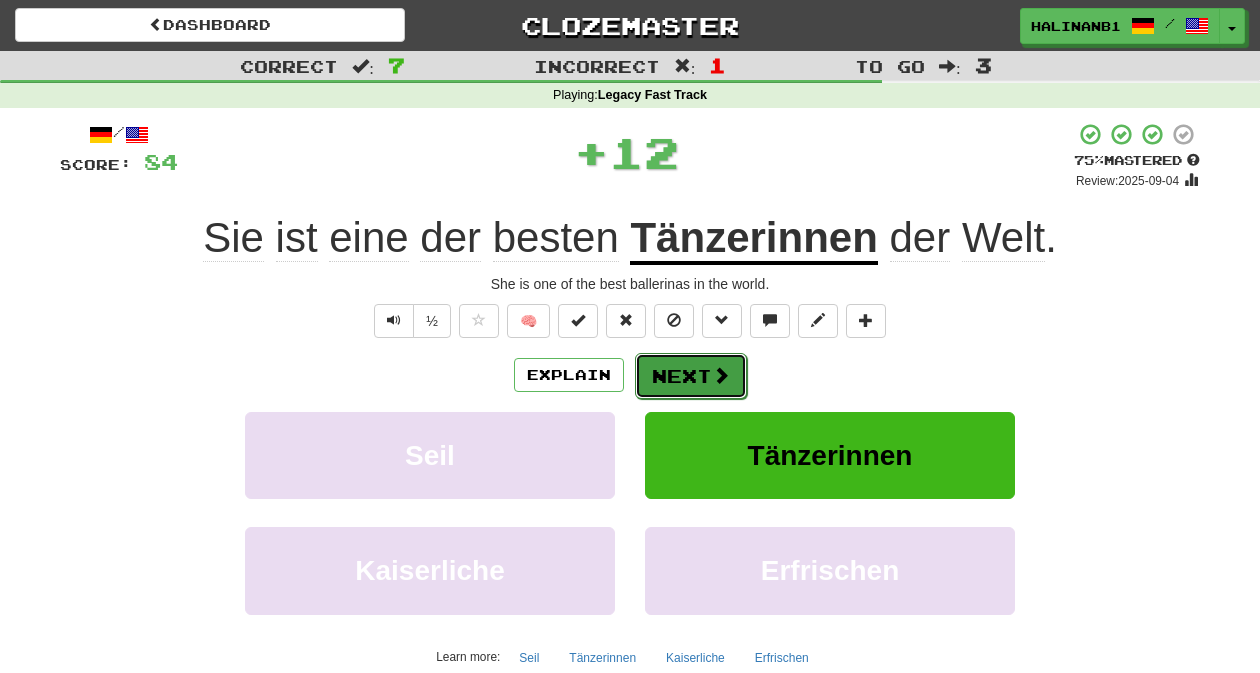 click on "Next" at bounding box center (691, 376) 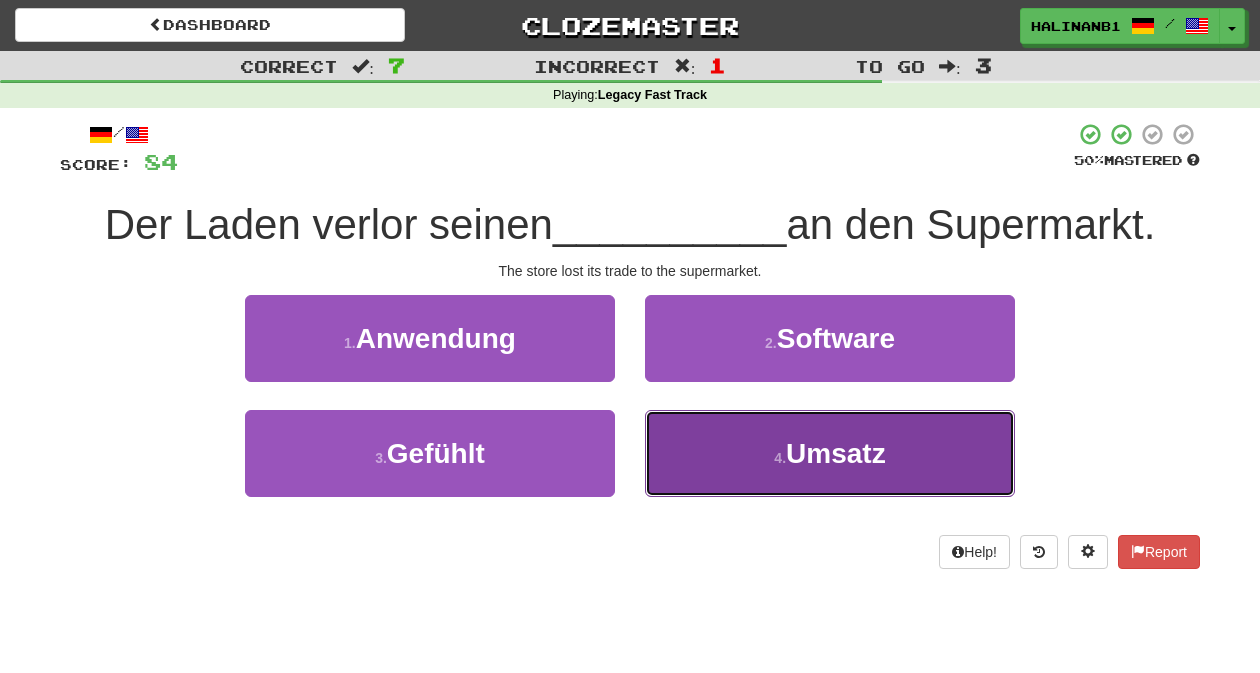 click on "4 .  Umsatz" at bounding box center [830, 453] 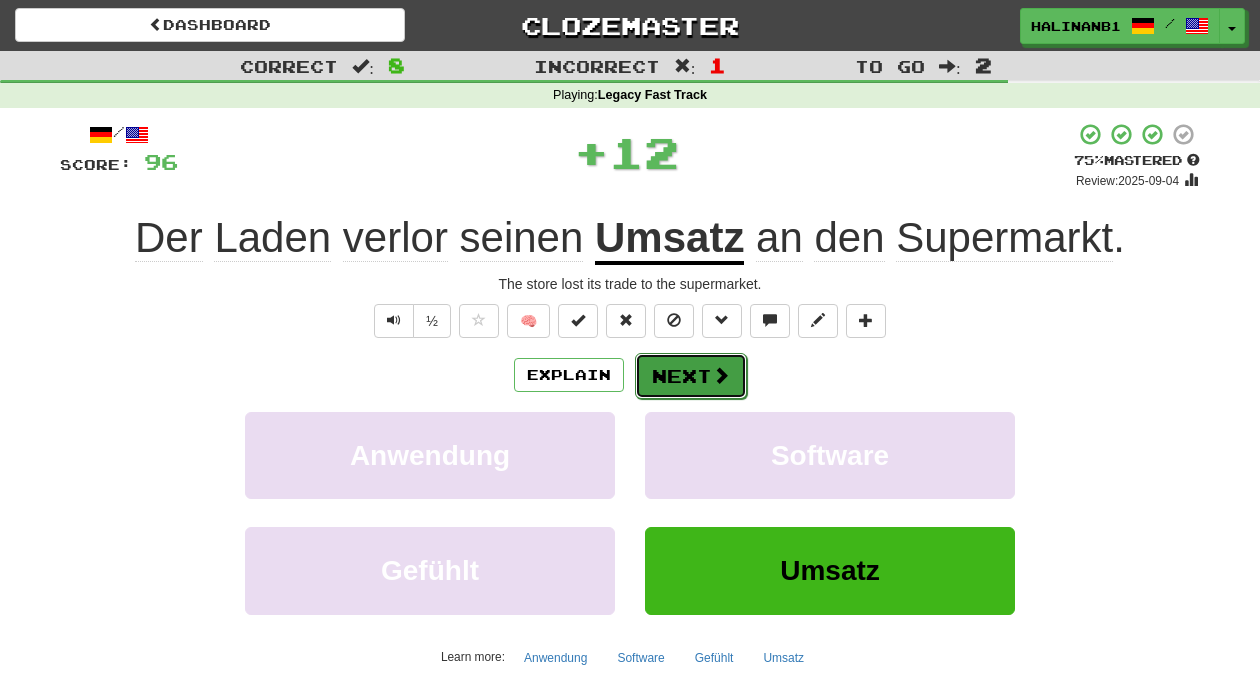 click on "Next" at bounding box center [691, 376] 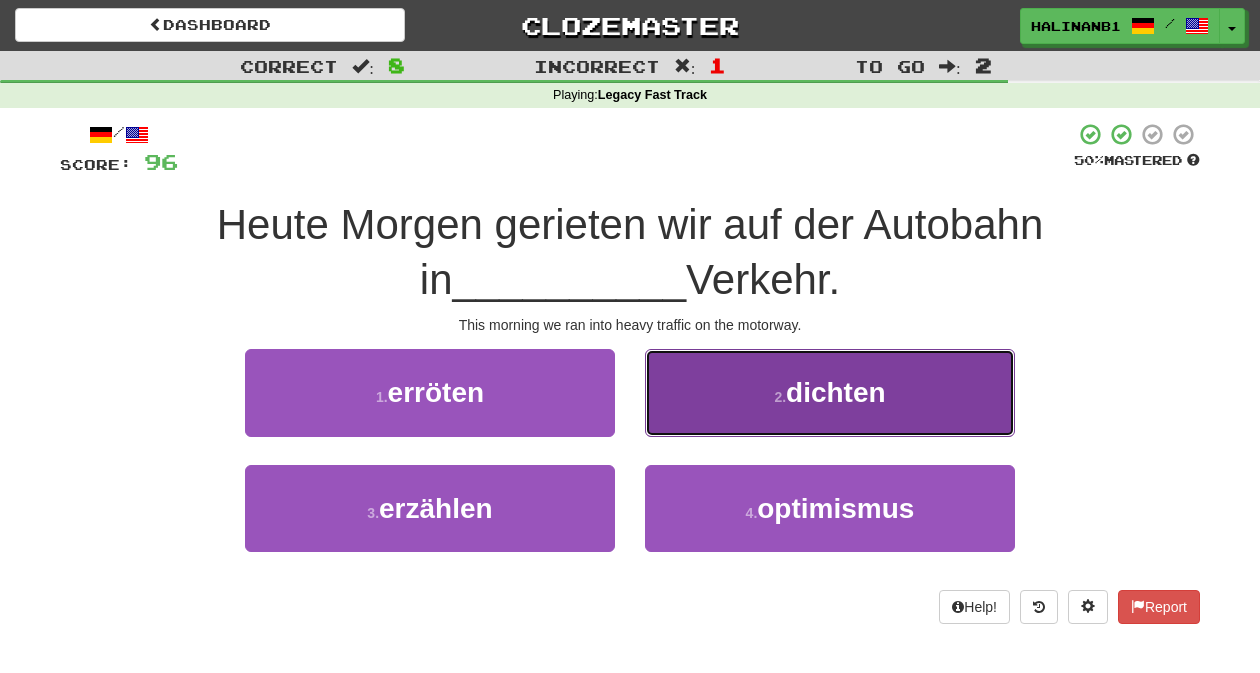 click on "2 .  dichten" at bounding box center [830, 392] 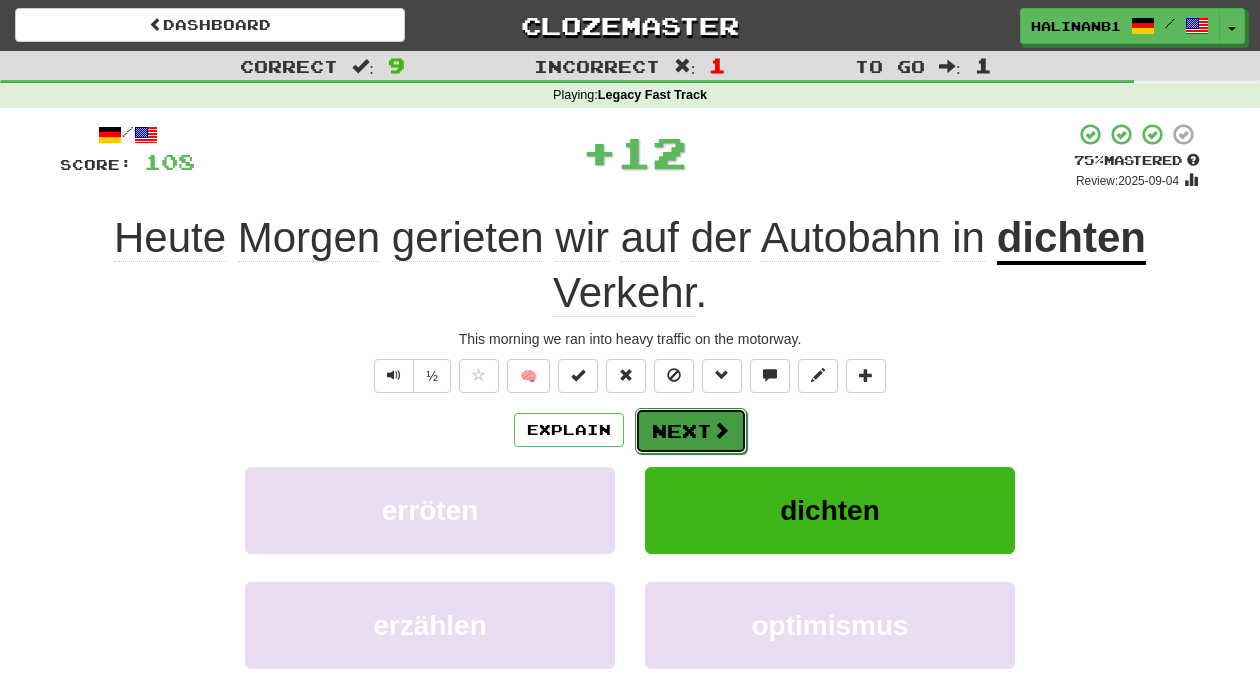 click on "Next" at bounding box center [691, 431] 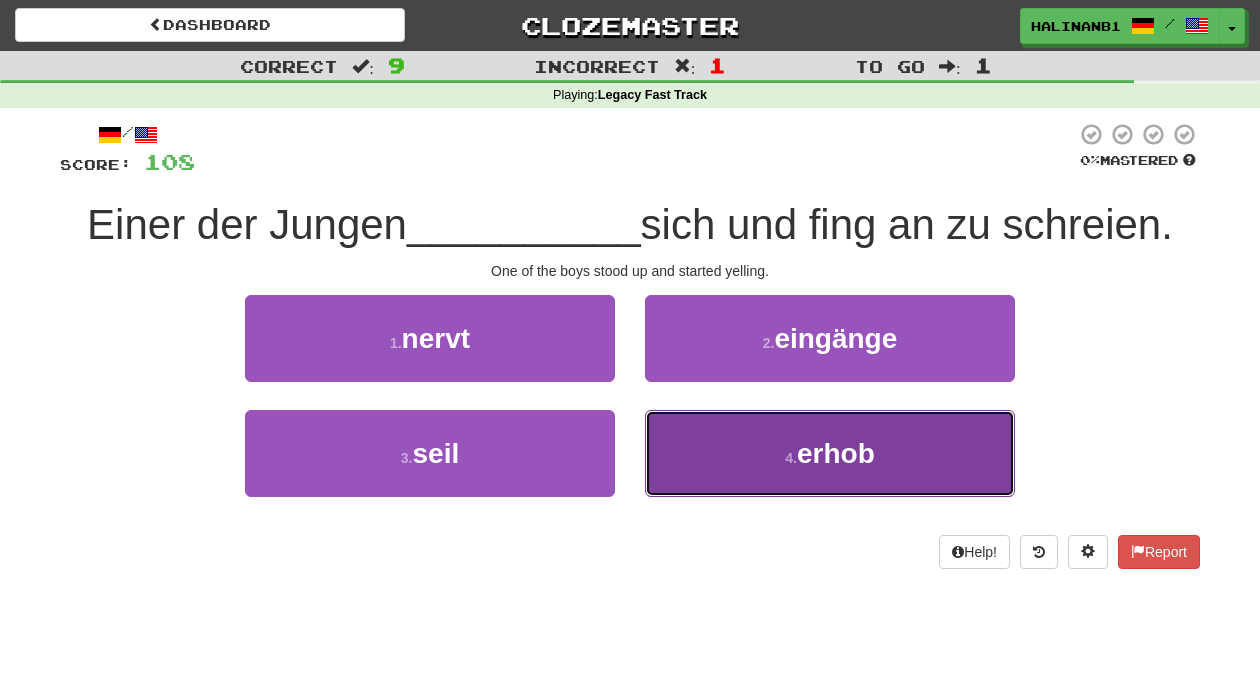 click on "4 .  erhob" at bounding box center (830, 453) 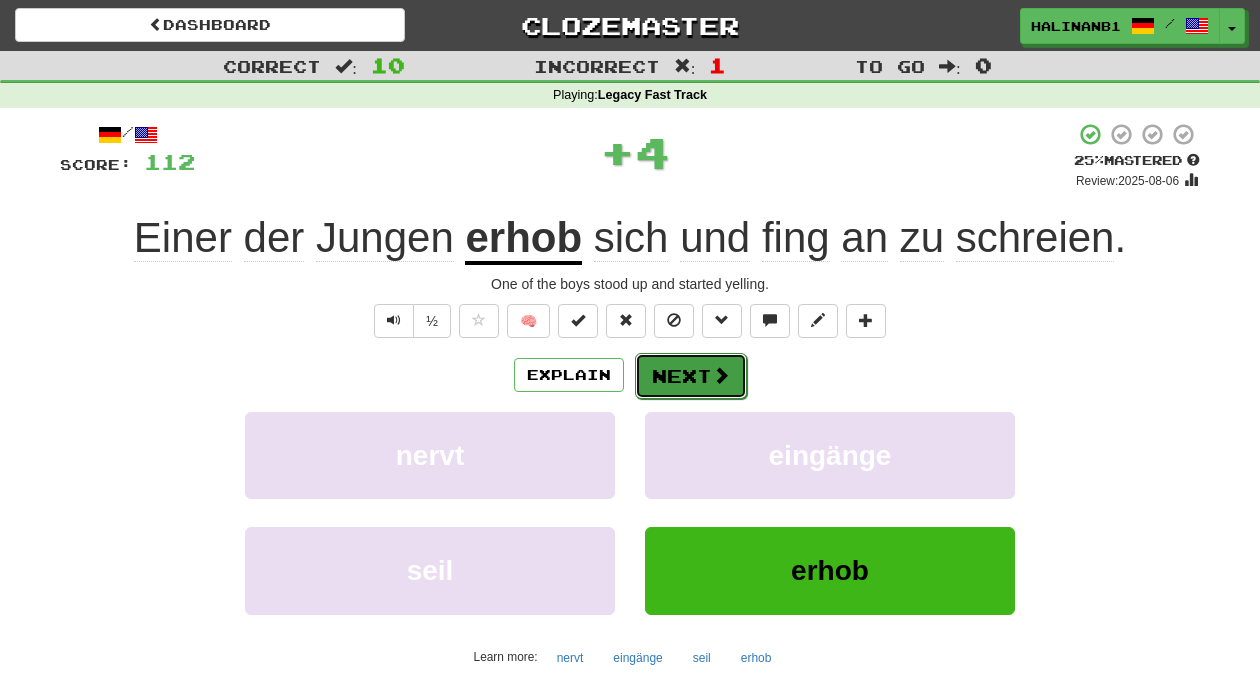 click on "Next" at bounding box center (691, 376) 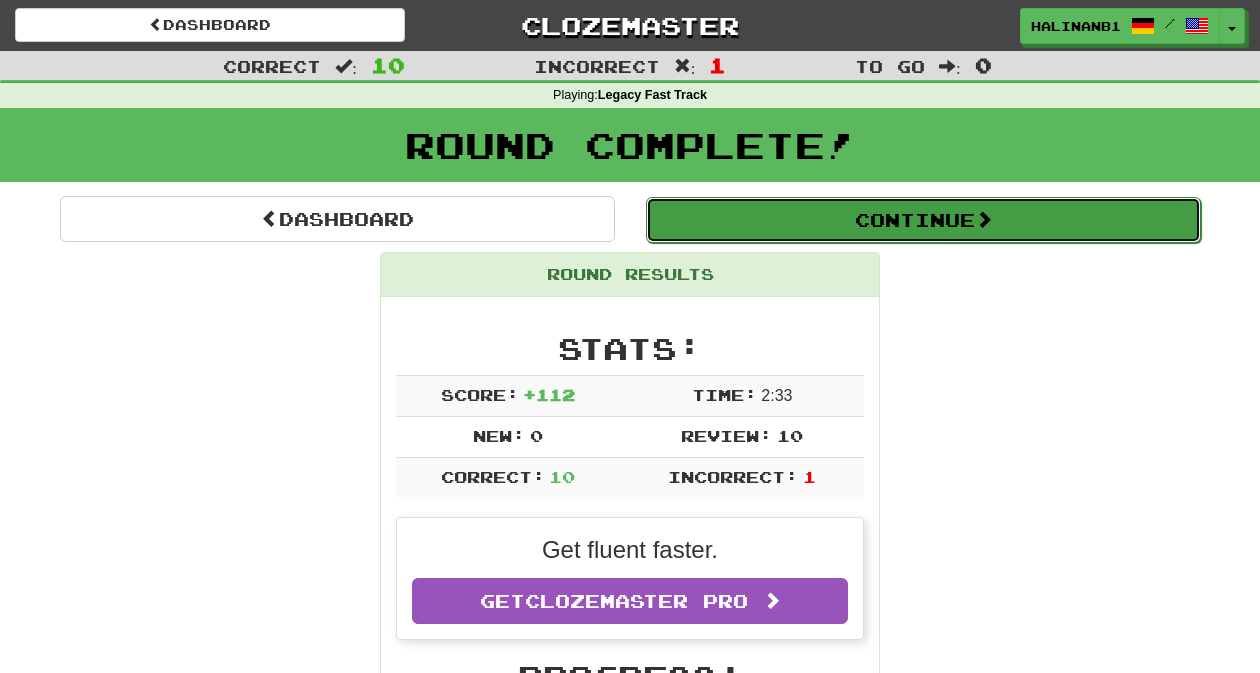 click on "Continue" at bounding box center [923, 220] 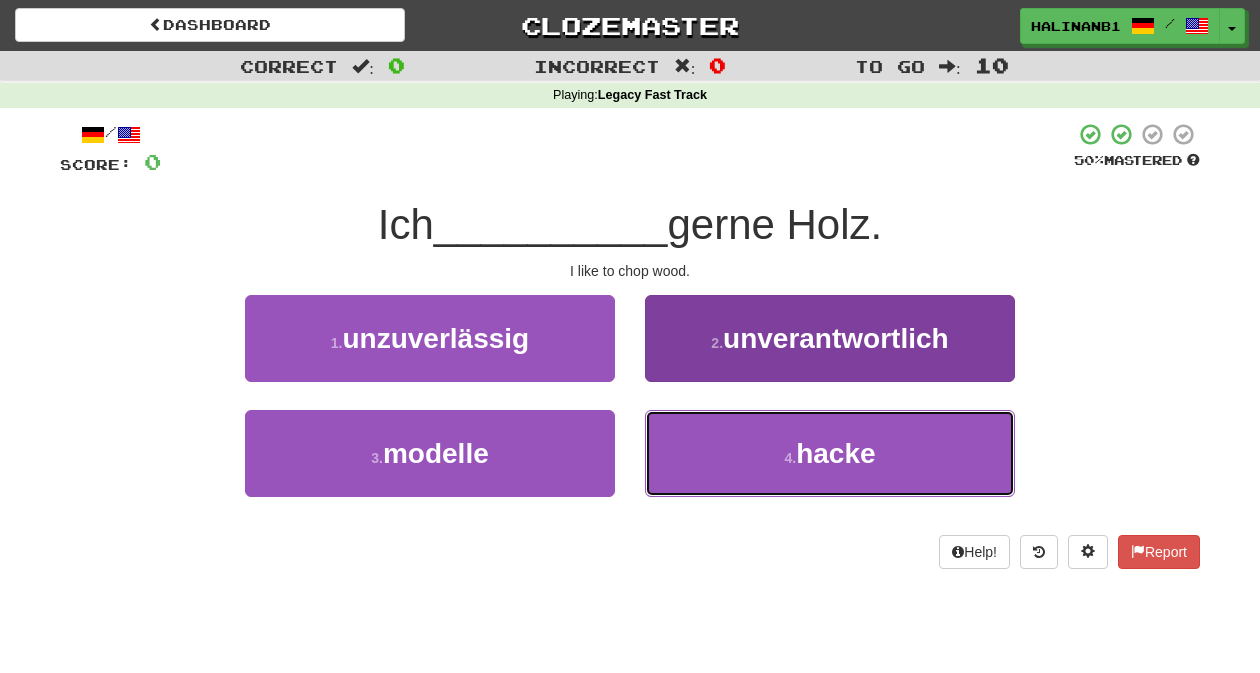 drag, startPoint x: 714, startPoint y: 453, endPoint x: 695, endPoint y: 428, distance: 31.400637 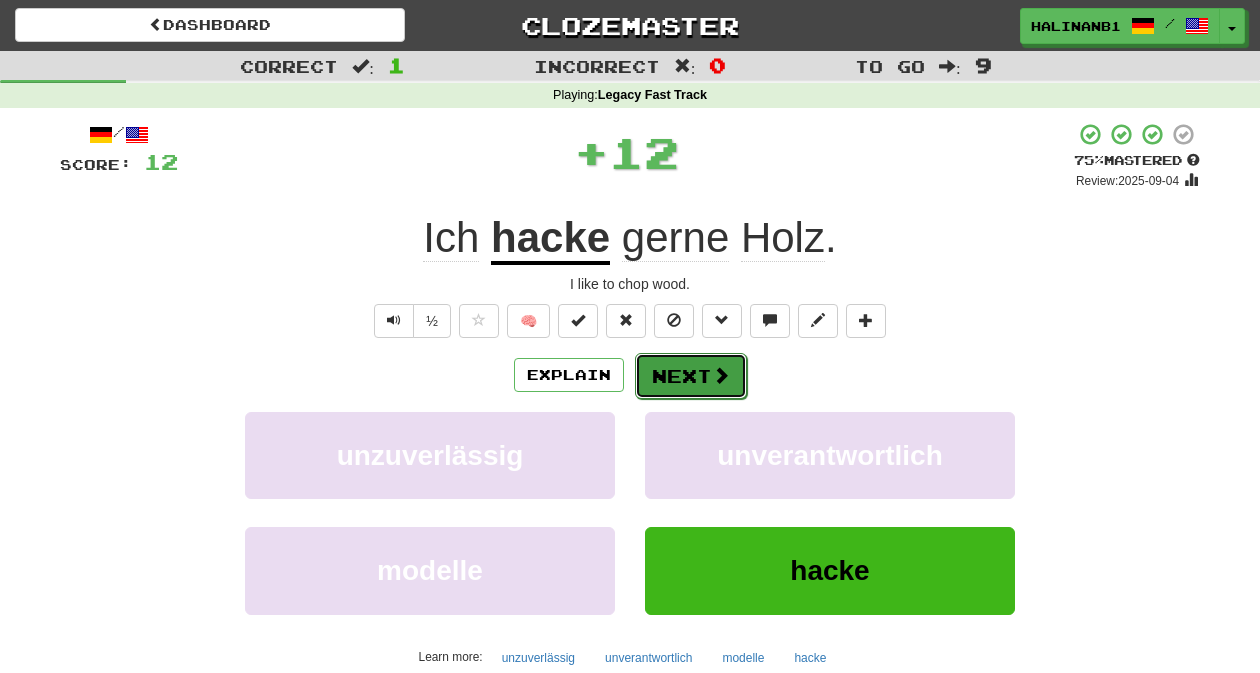 click on "Next" at bounding box center [691, 376] 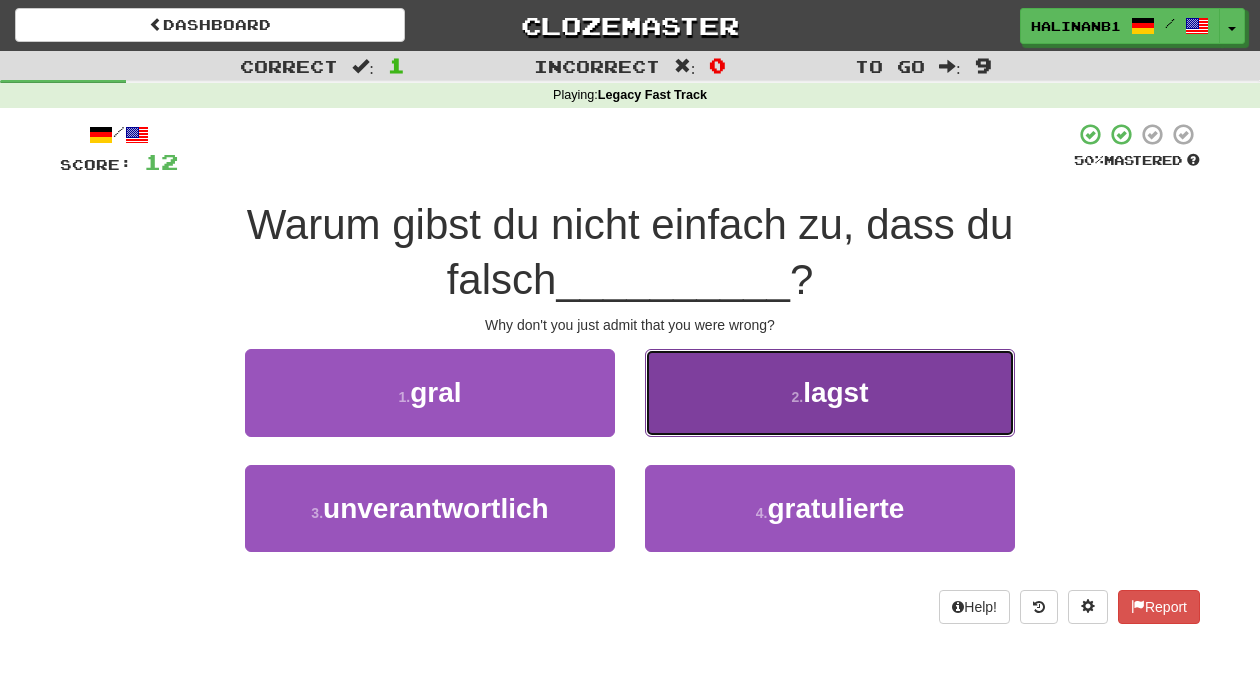 click on "2 .  lagst" at bounding box center [830, 392] 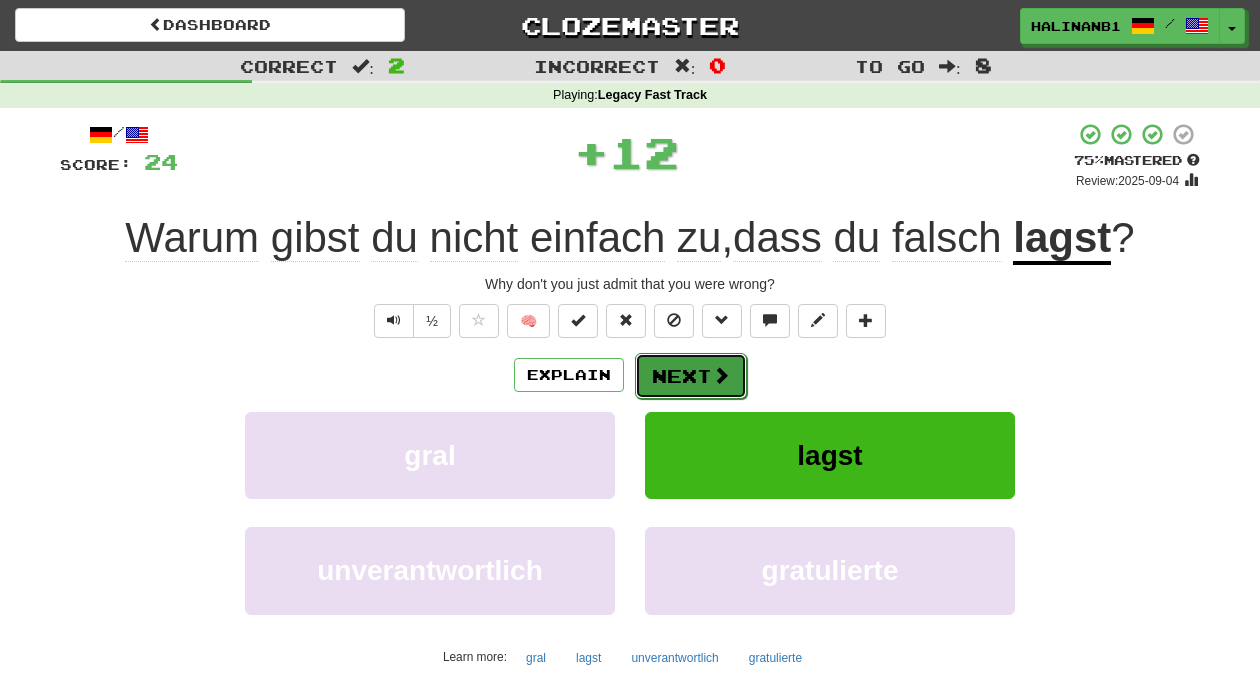 click on "Next" at bounding box center (691, 376) 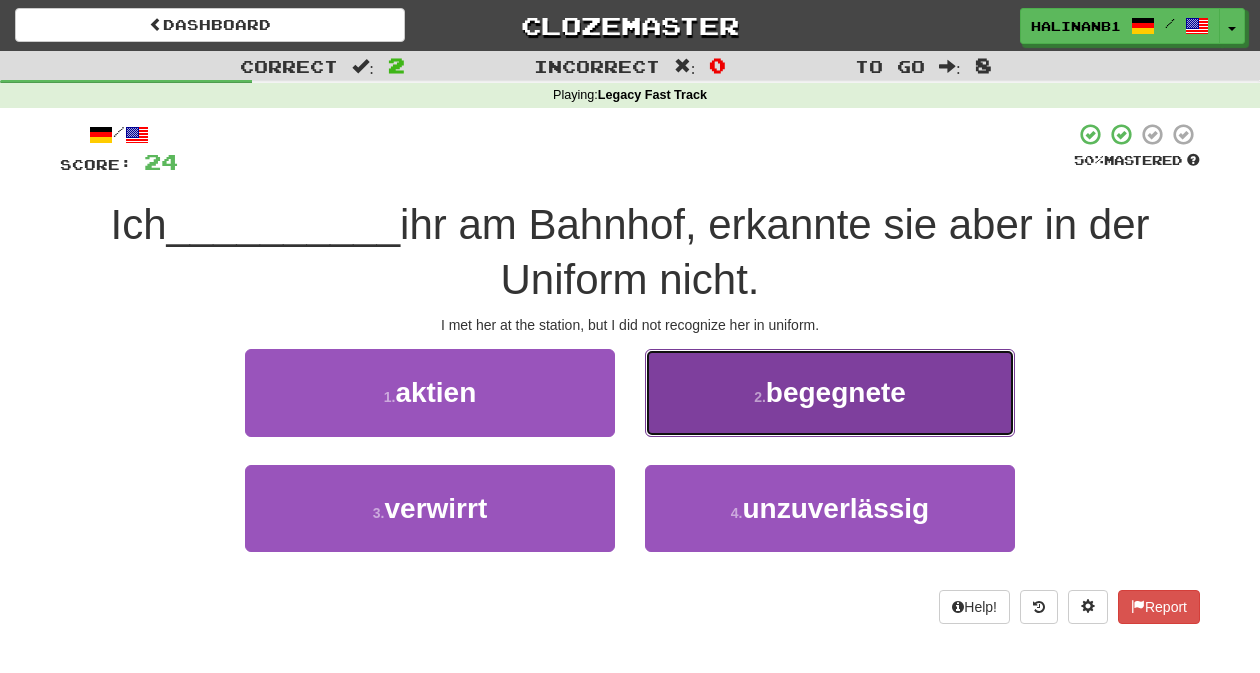 click on "2 .  begegnete" at bounding box center (830, 392) 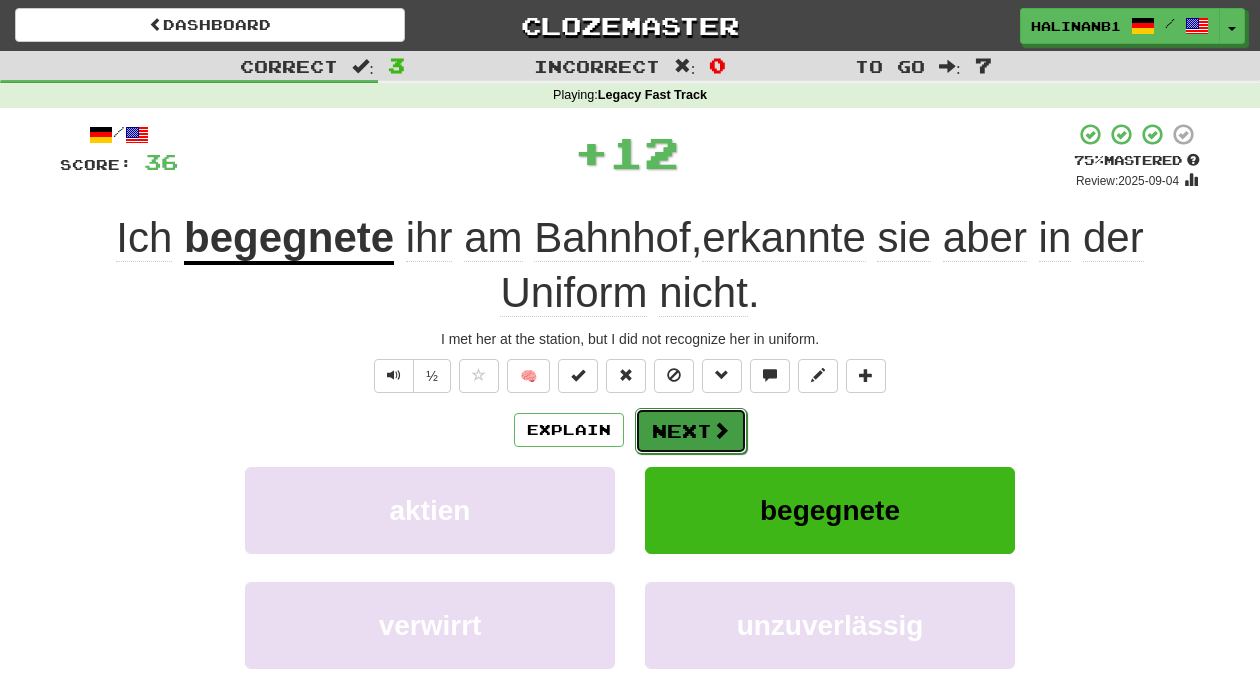 click on "Next" at bounding box center [691, 431] 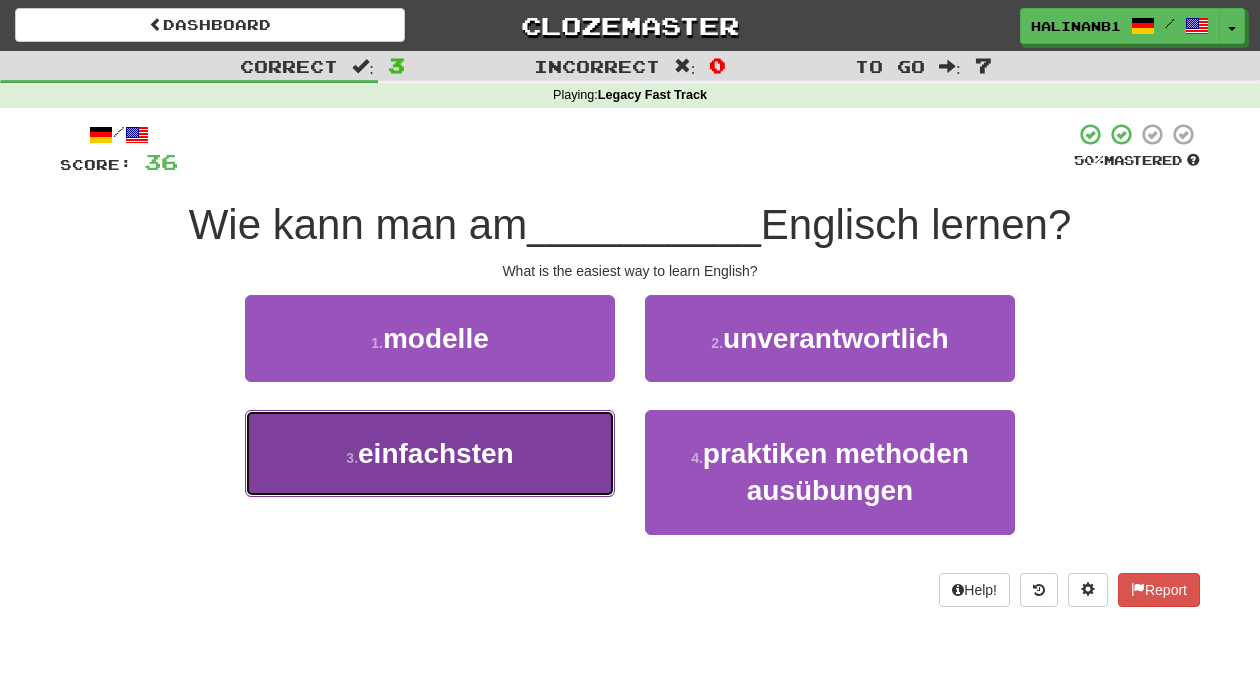 click on "3 .  einfachsten" at bounding box center (430, 453) 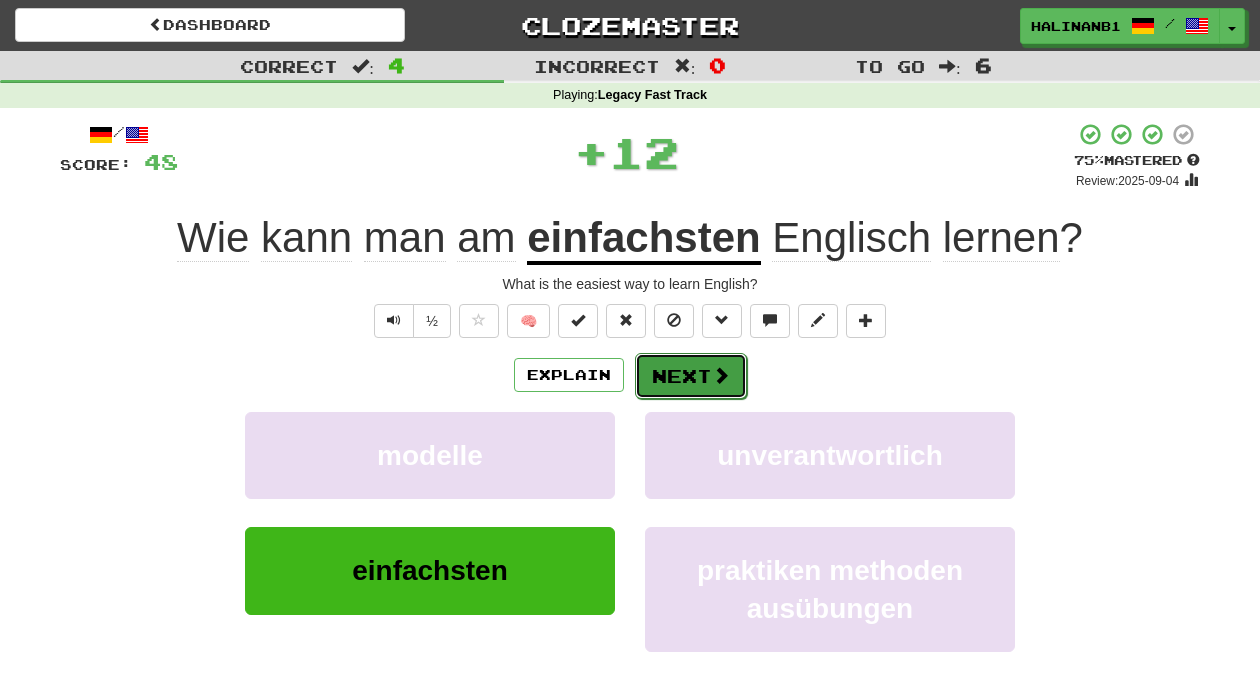 click on "Next" at bounding box center (691, 376) 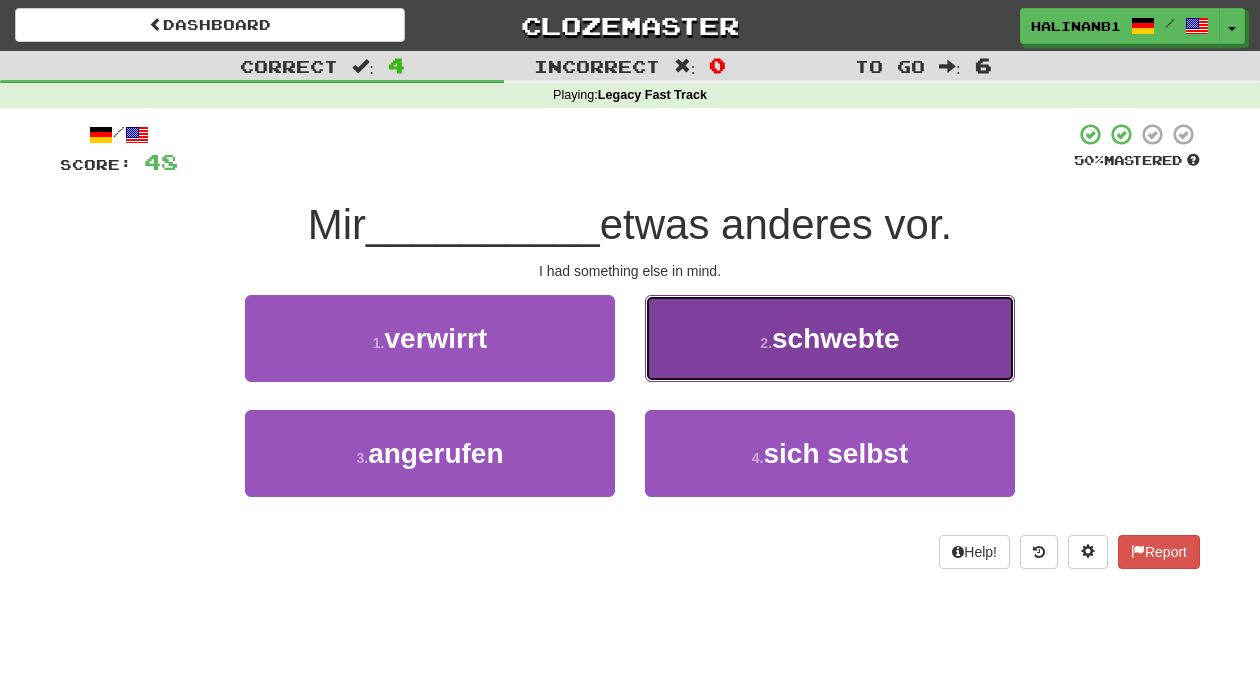 click on "2 .  schwebte" at bounding box center (830, 338) 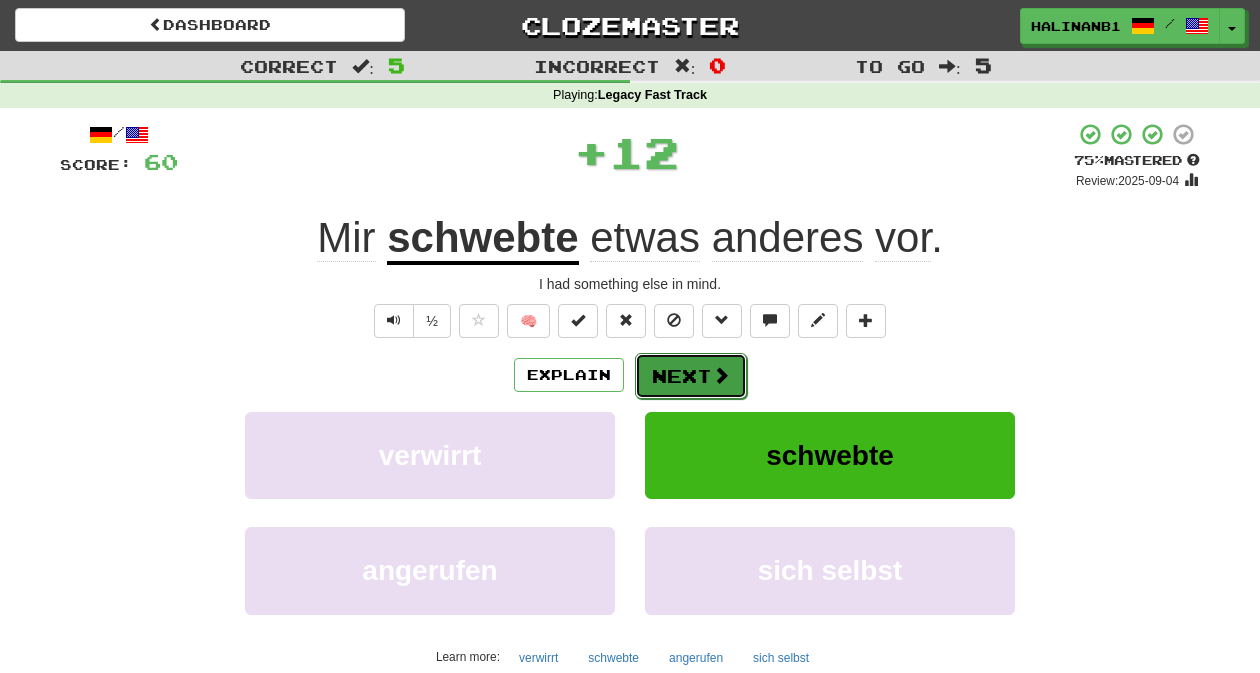 click on "Next" at bounding box center (691, 376) 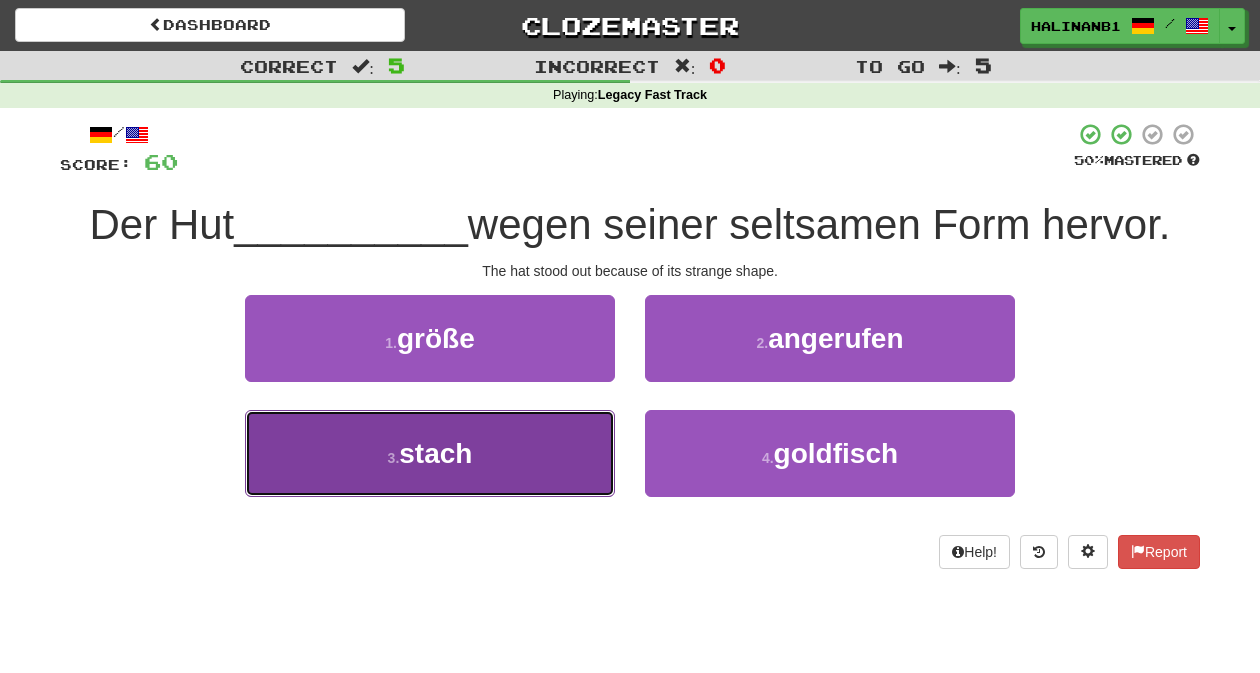 click on "3 .  stach" at bounding box center [430, 453] 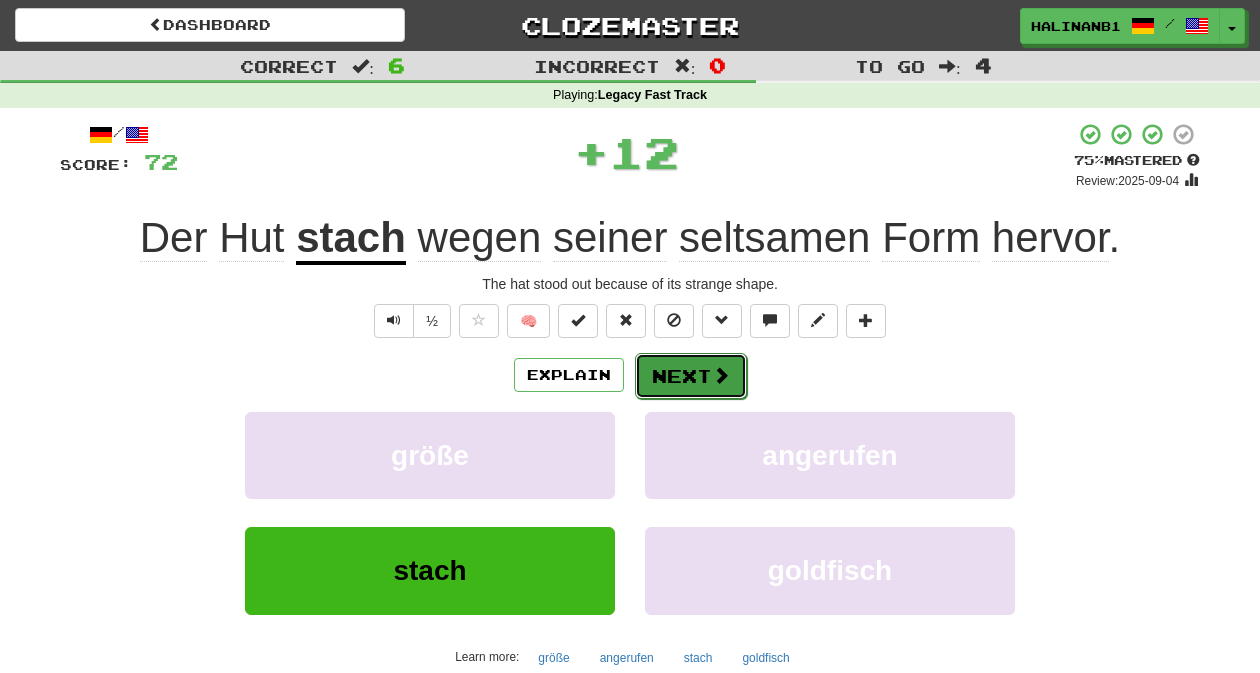 click on "Next" at bounding box center (691, 376) 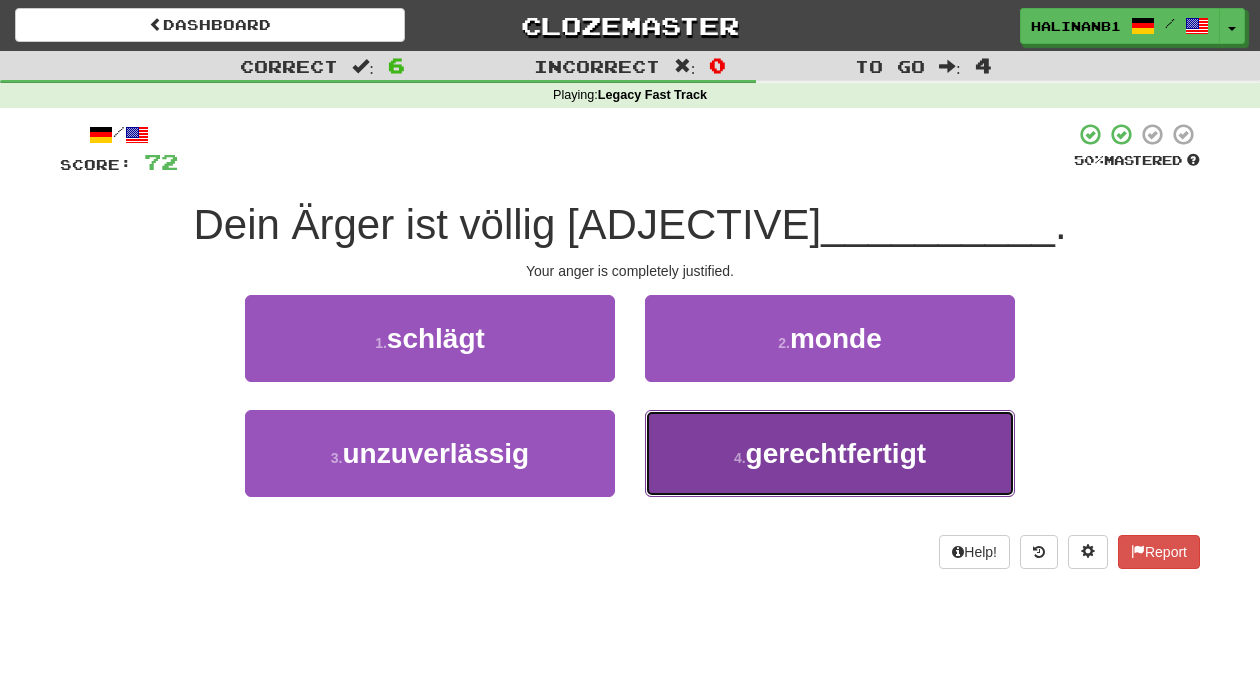click on "4 .  gerechtfertigt" at bounding box center [830, 453] 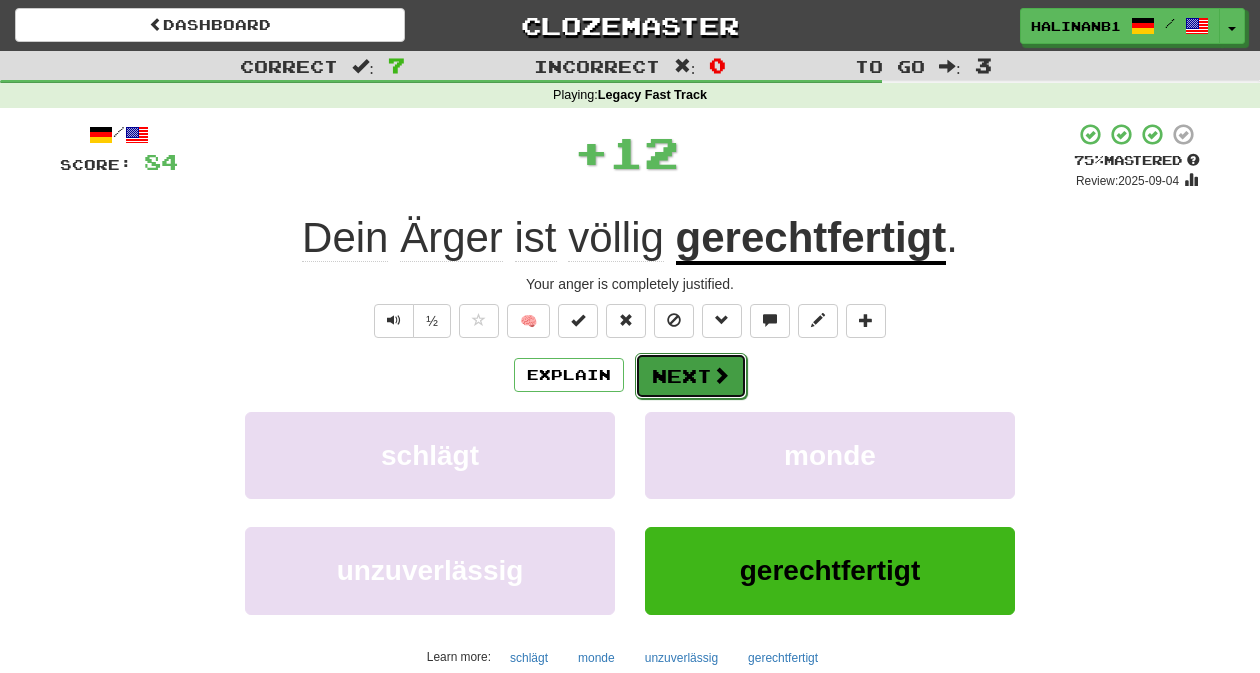 click at bounding box center (721, 375) 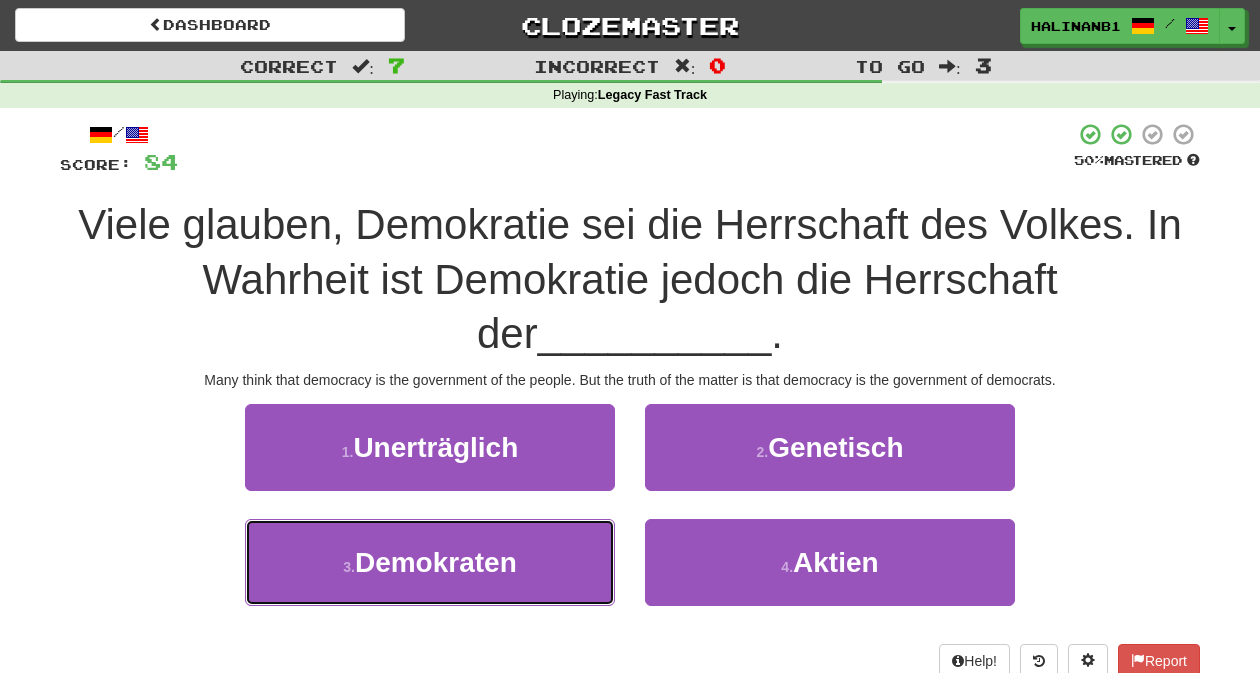 drag, startPoint x: 541, startPoint y: 559, endPoint x: 629, endPoint y: 514, distance: 98.83825 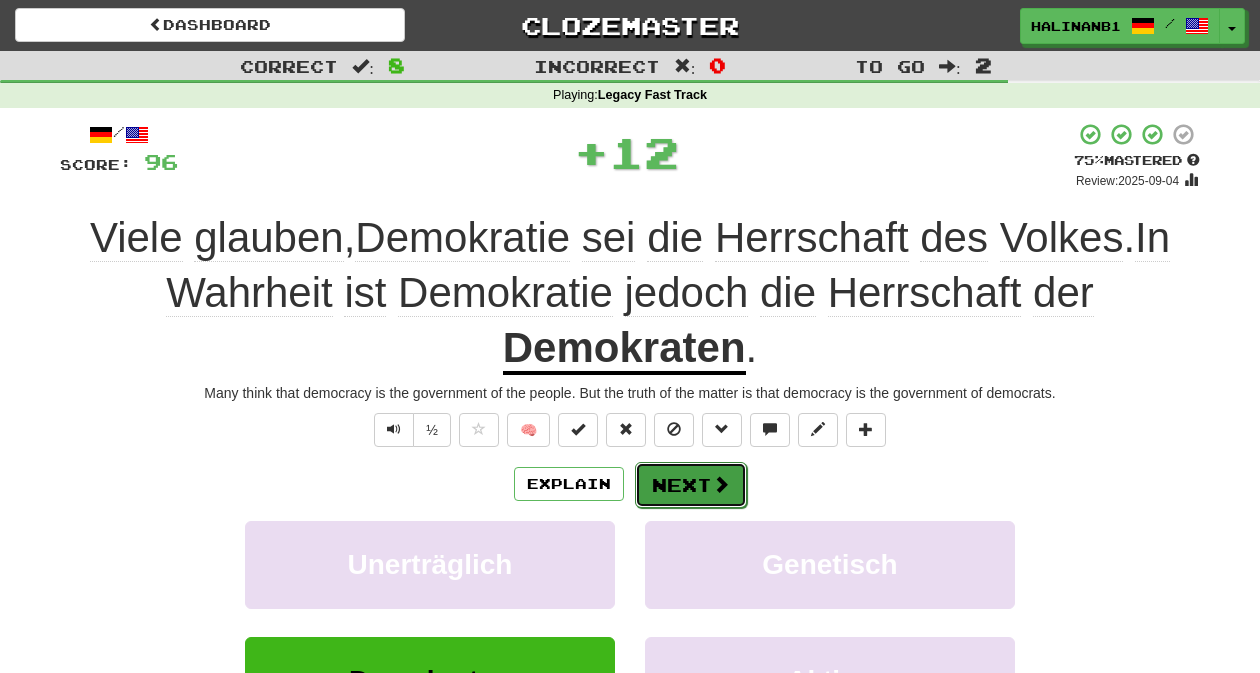 click on "Next" at bounding box center [691, 485] 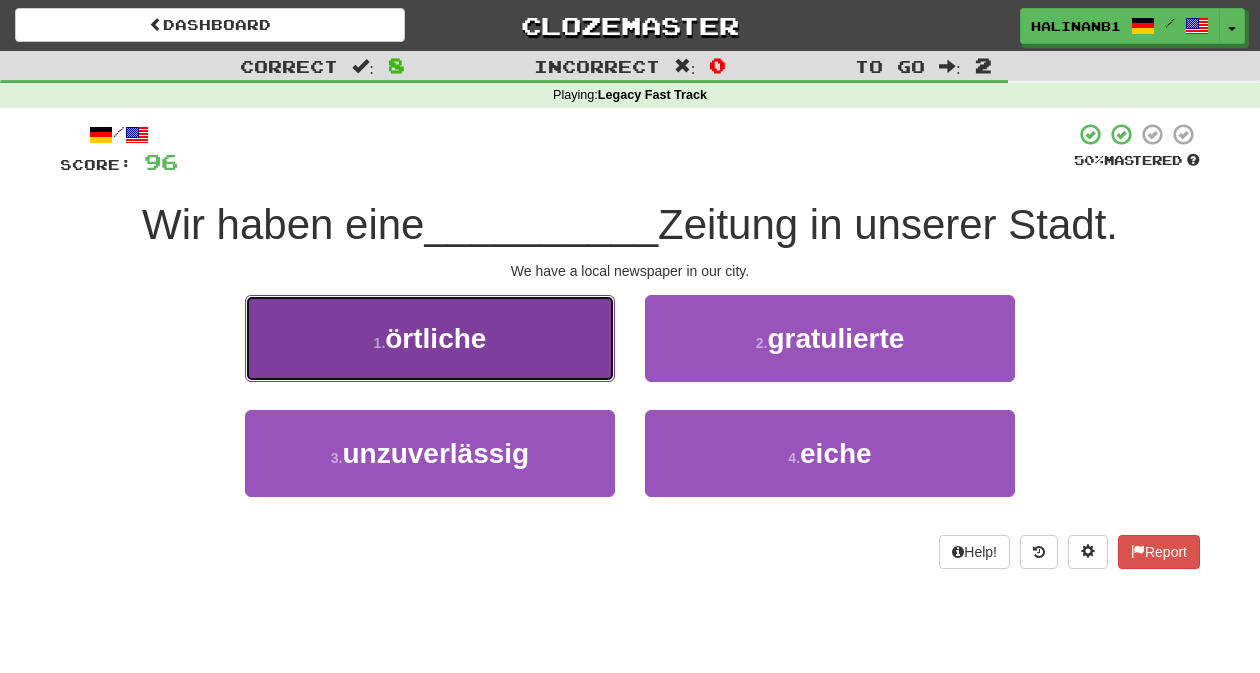 click on "1 .  örtliche" at bounding box center (430, 338) 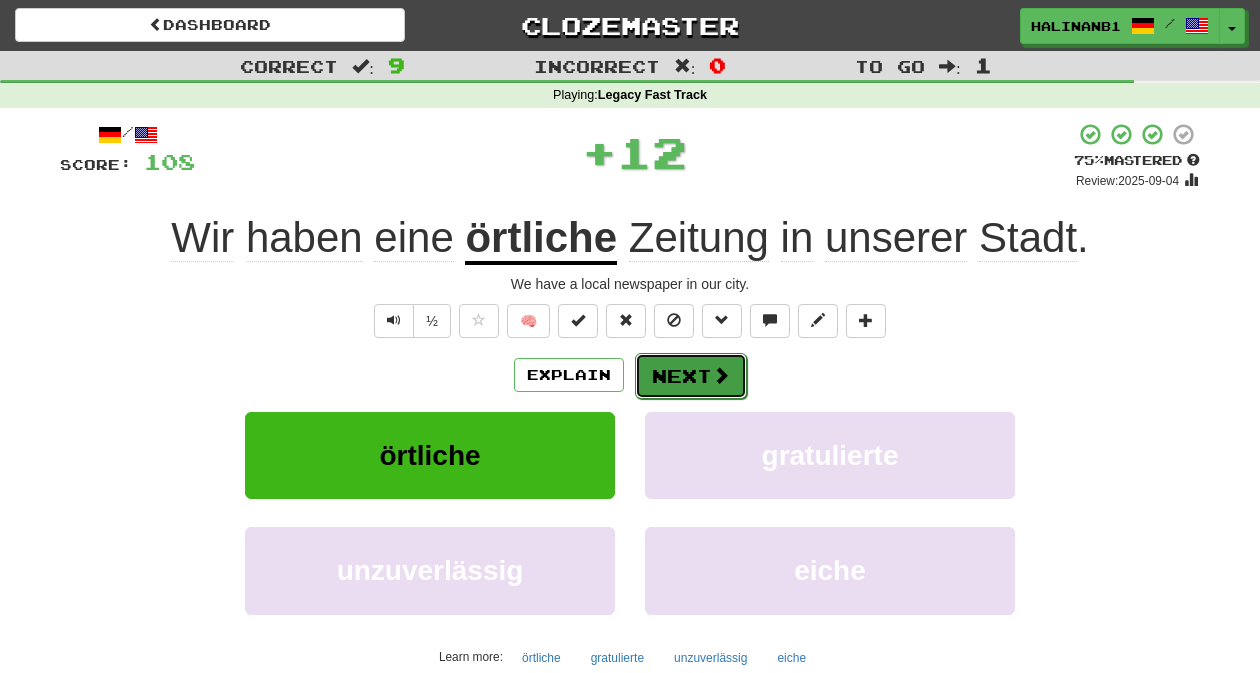 click on "Next" at bounding box center [691, 376] 